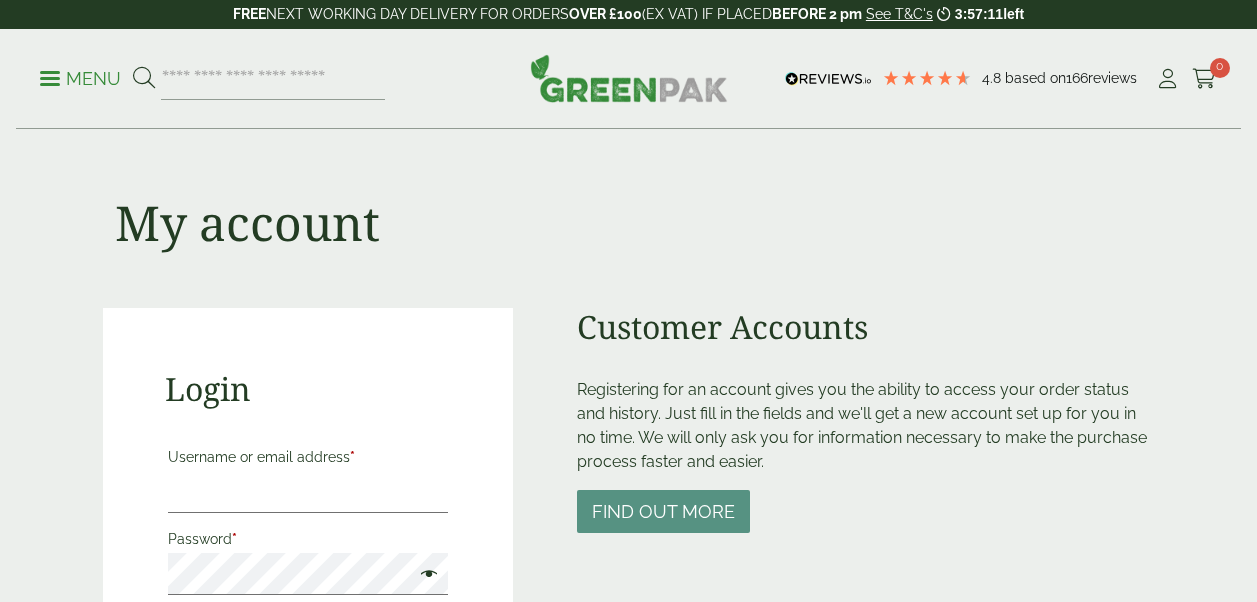 scroll, scrollTop: 0, scrollLeft: 0, axis: both 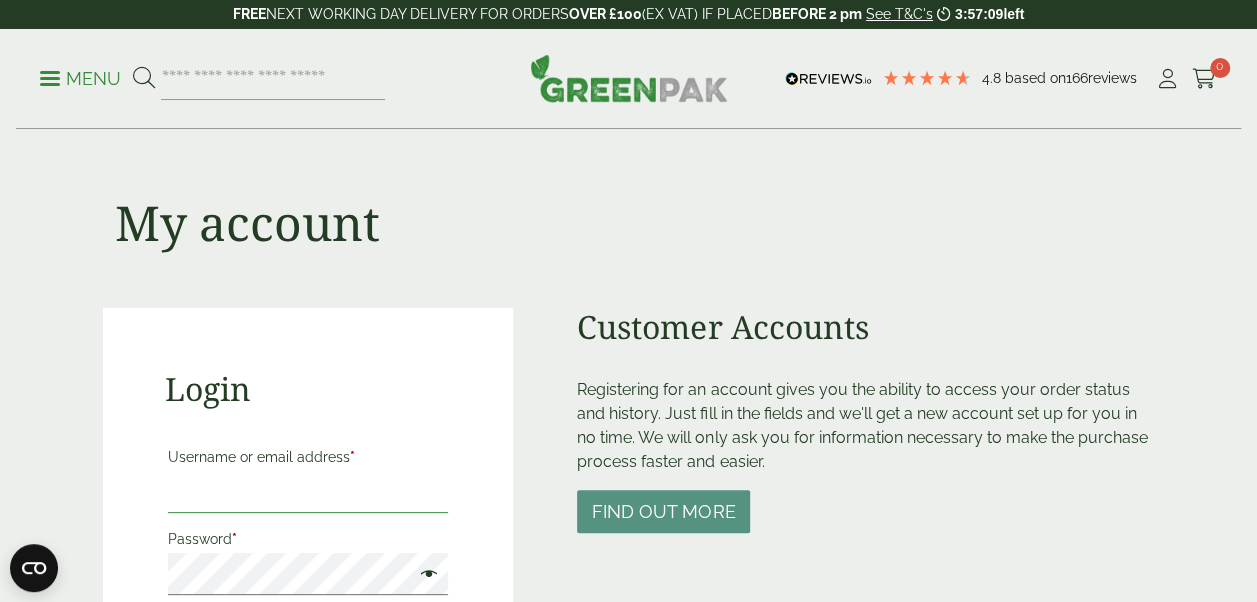 type on "**********" 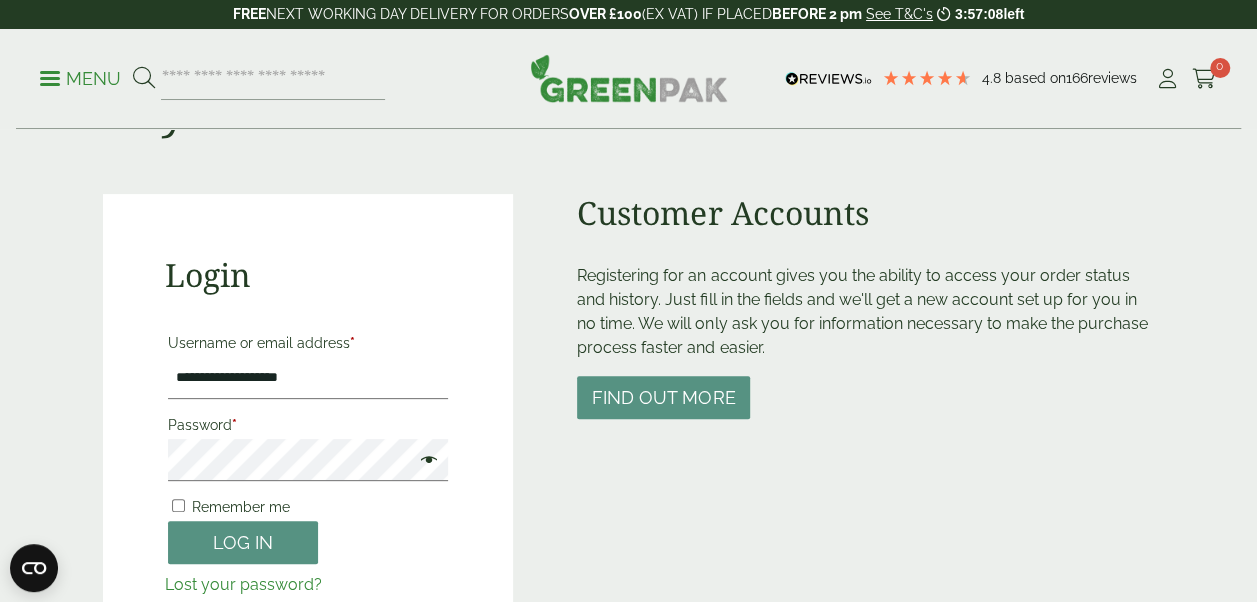 scroll, scrollTop: 120, scrollLeft: 0, axis: vertical 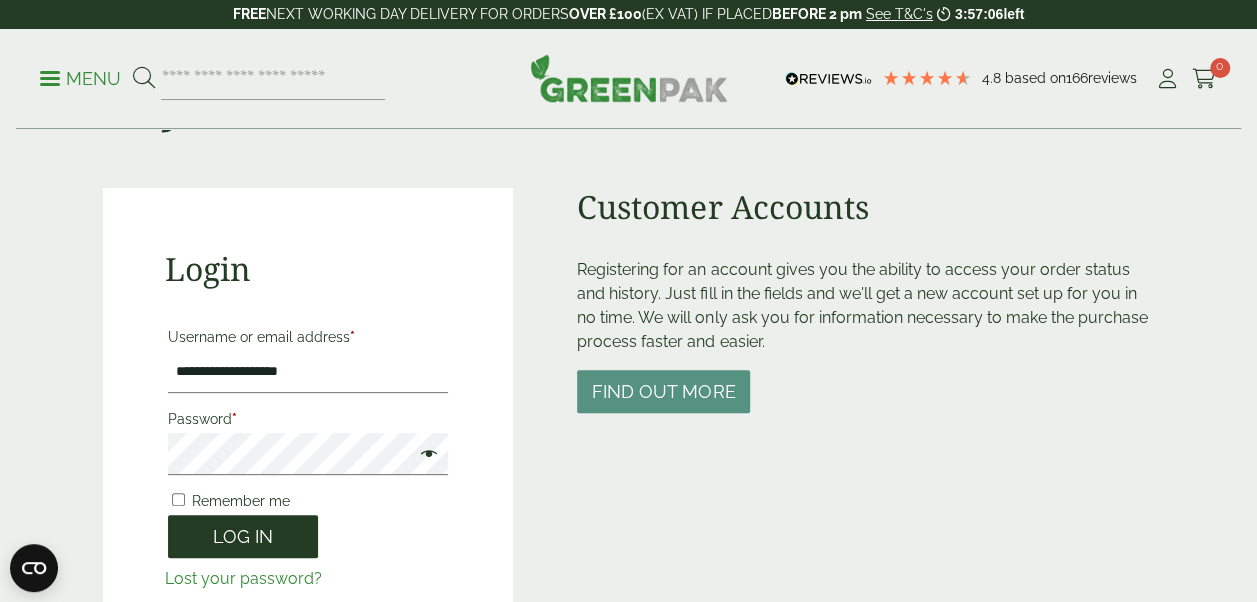 click on "Log in" at bounding box center [243, 536] 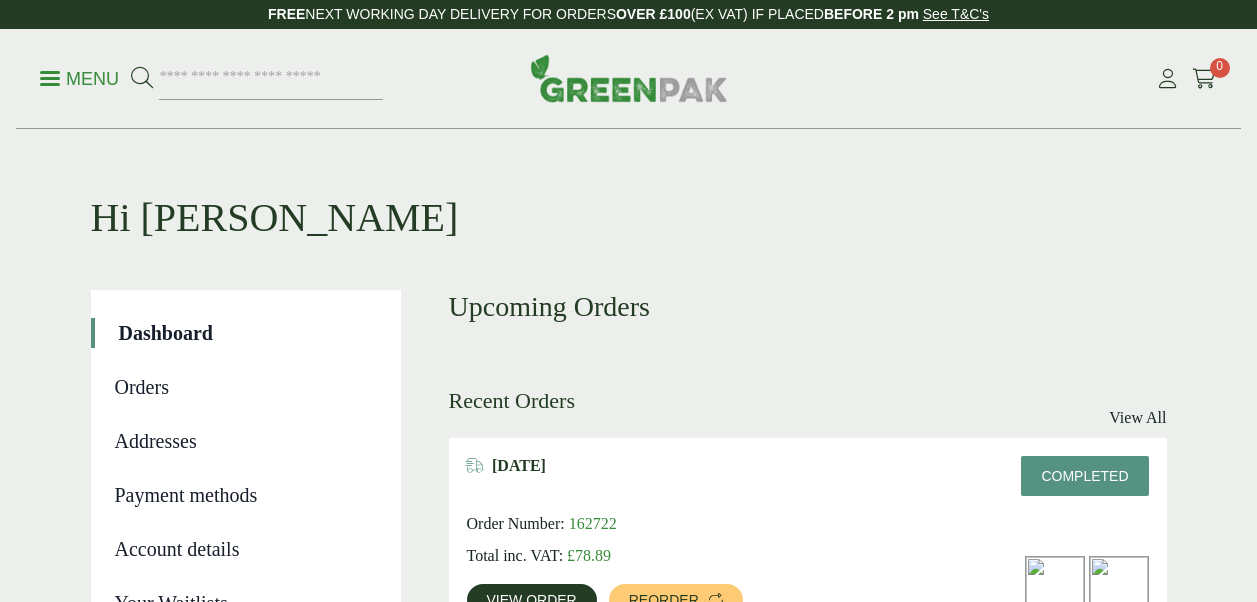 scroll, scrollTop: 0, scrollLeft: 0, axis: both 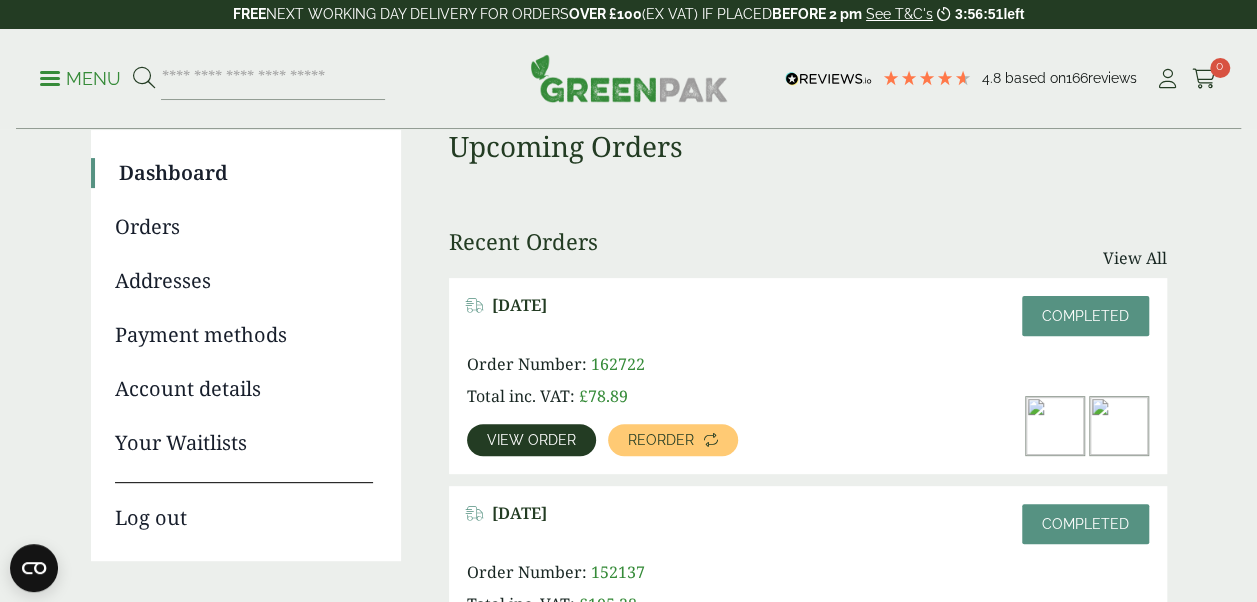 click at bounding box center [50, 78] 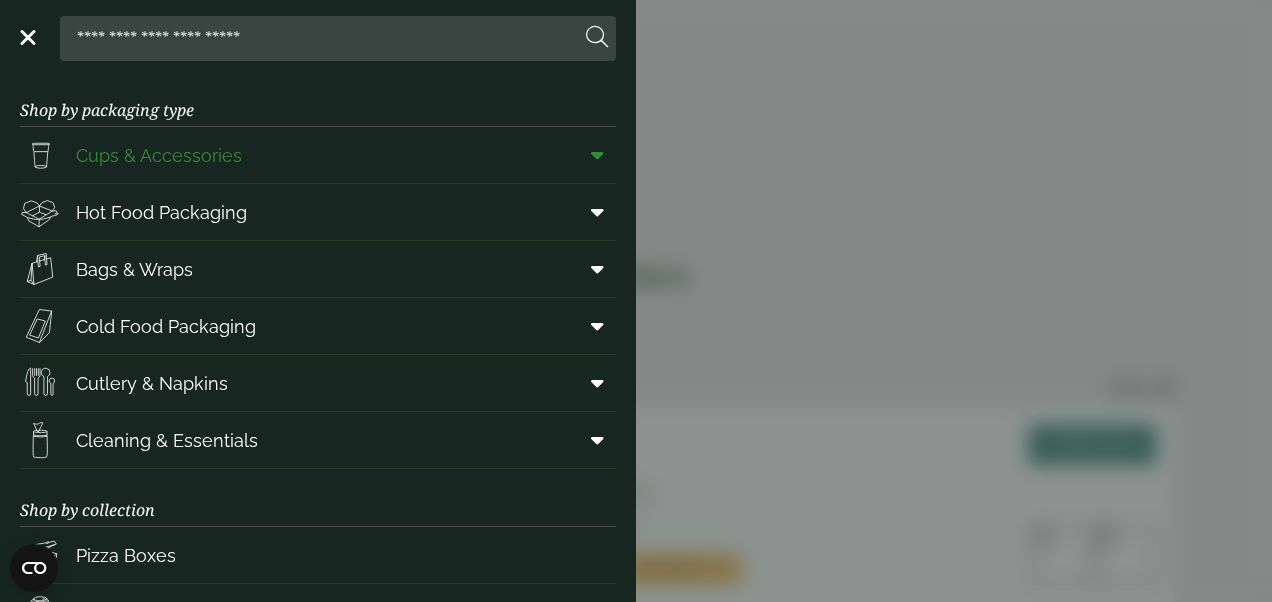 click on "Cups & Accessories" at bounding box center (159, 155) 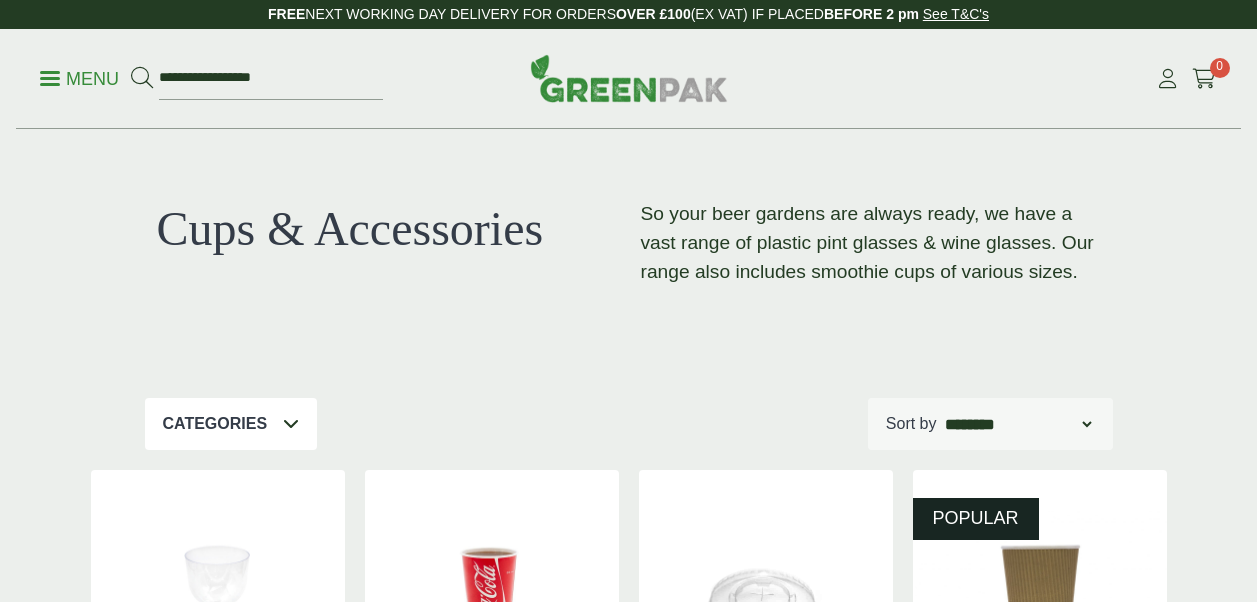 scroll, scrollTop: 0, scrollLeft: 0, axis: both 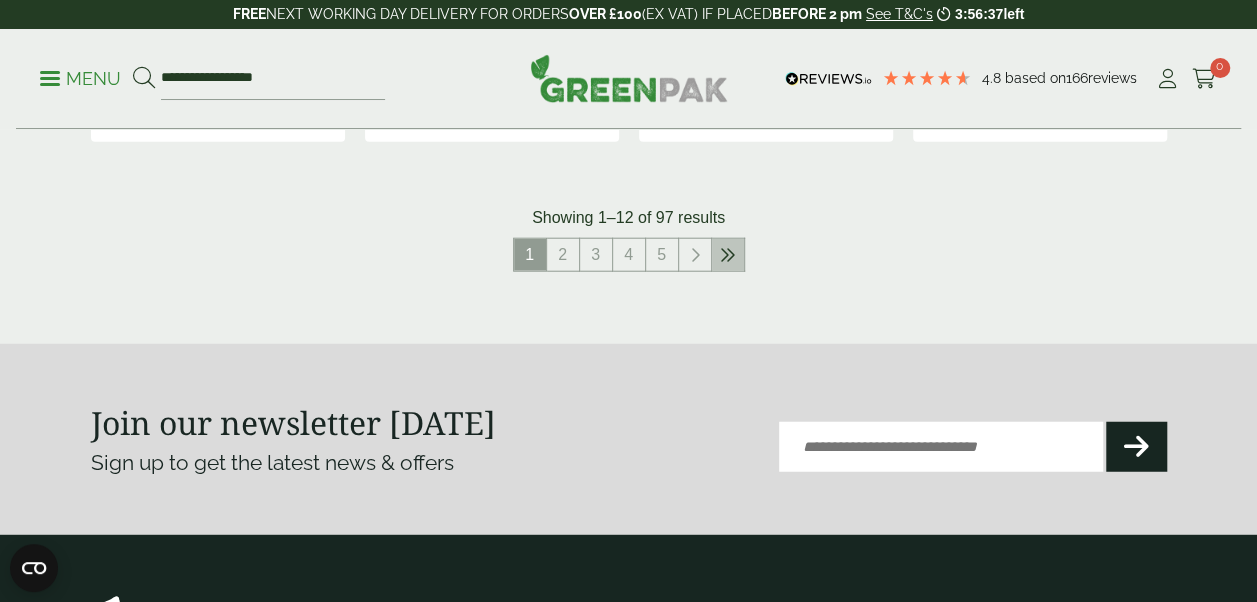 click at bounding box center [728, 255] 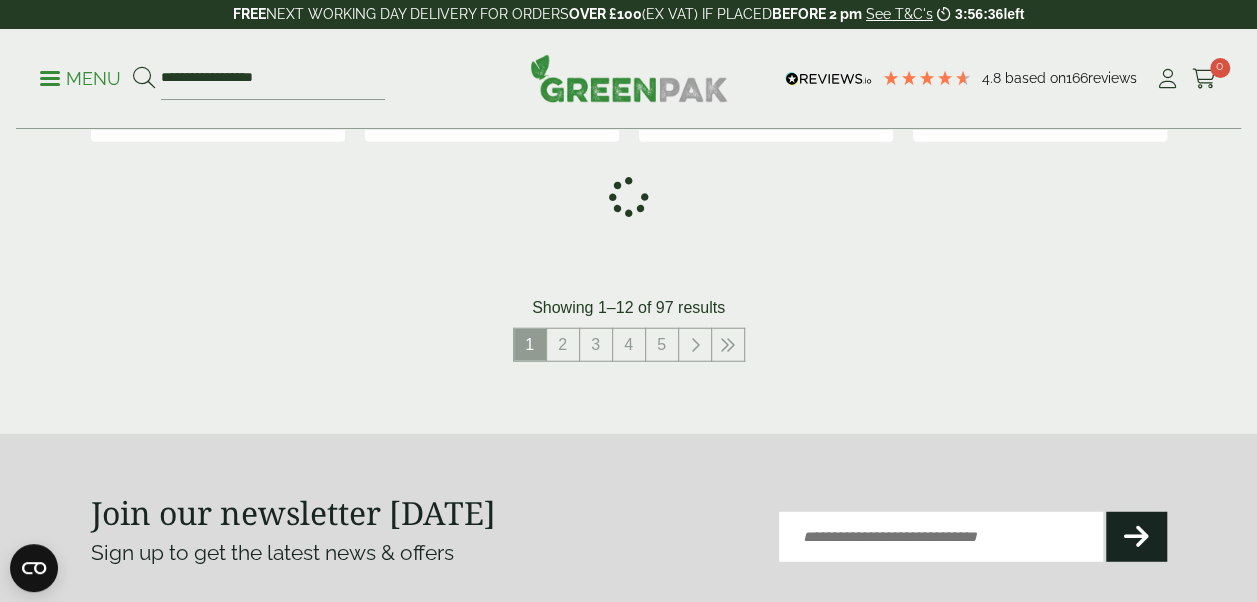 scroll, scrollTop: 1483, scrollLeft: 0, axis: vertical 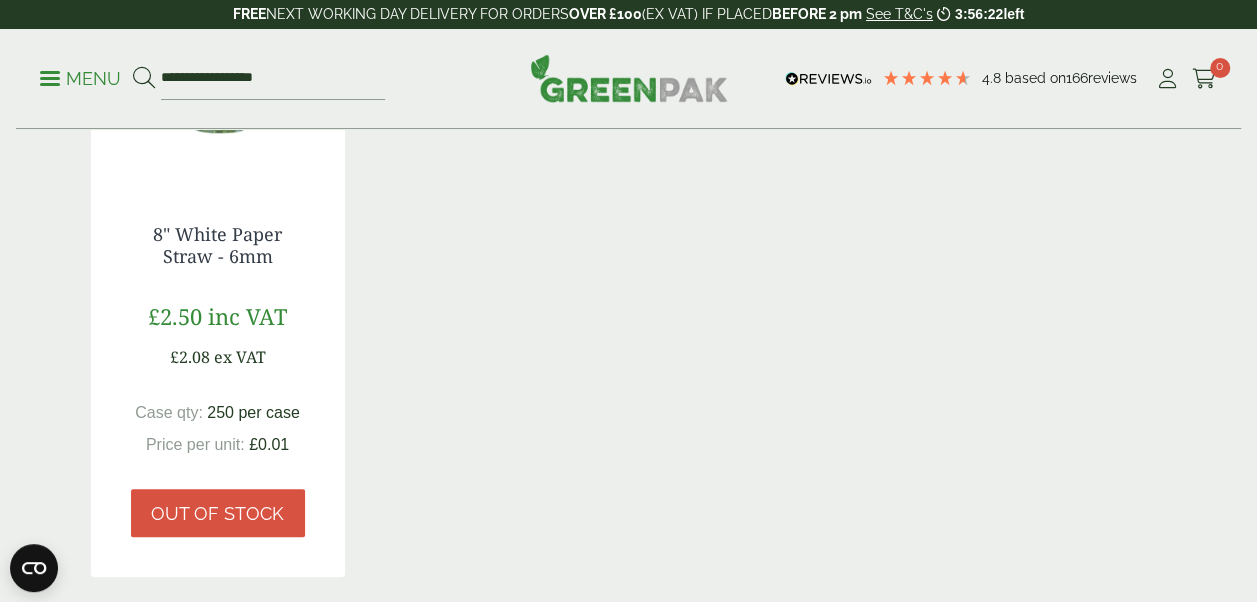 click on "Menu" at bounding box center (80, 77) 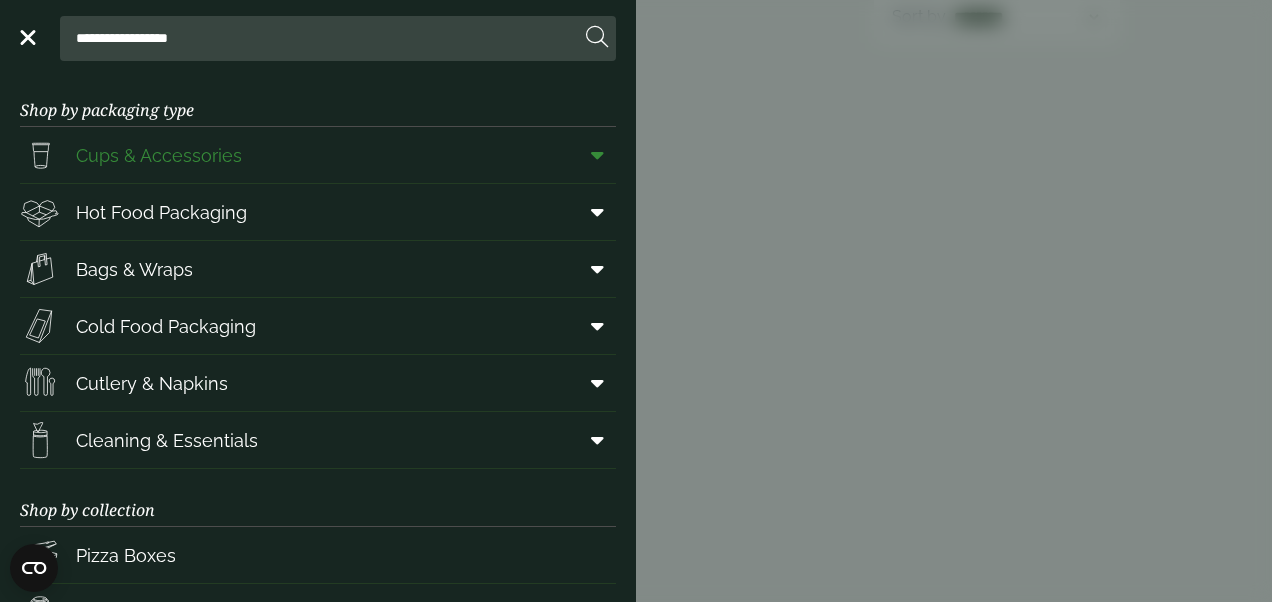 click at bounding box center (597, 155) 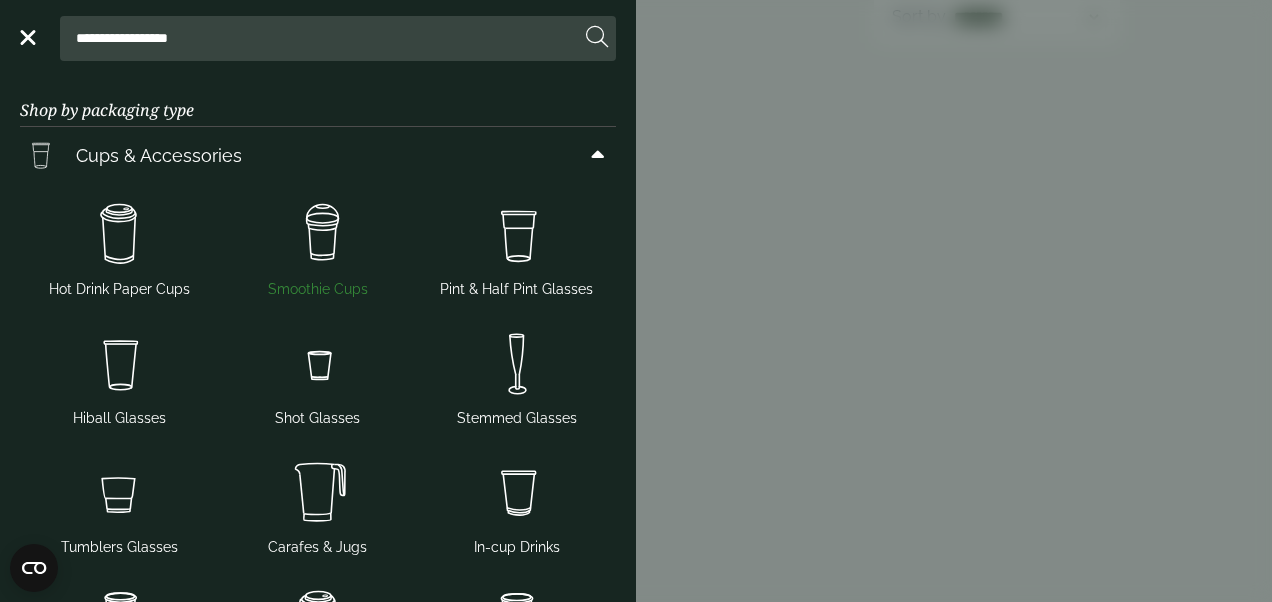 click at bounding box center (318, 235) 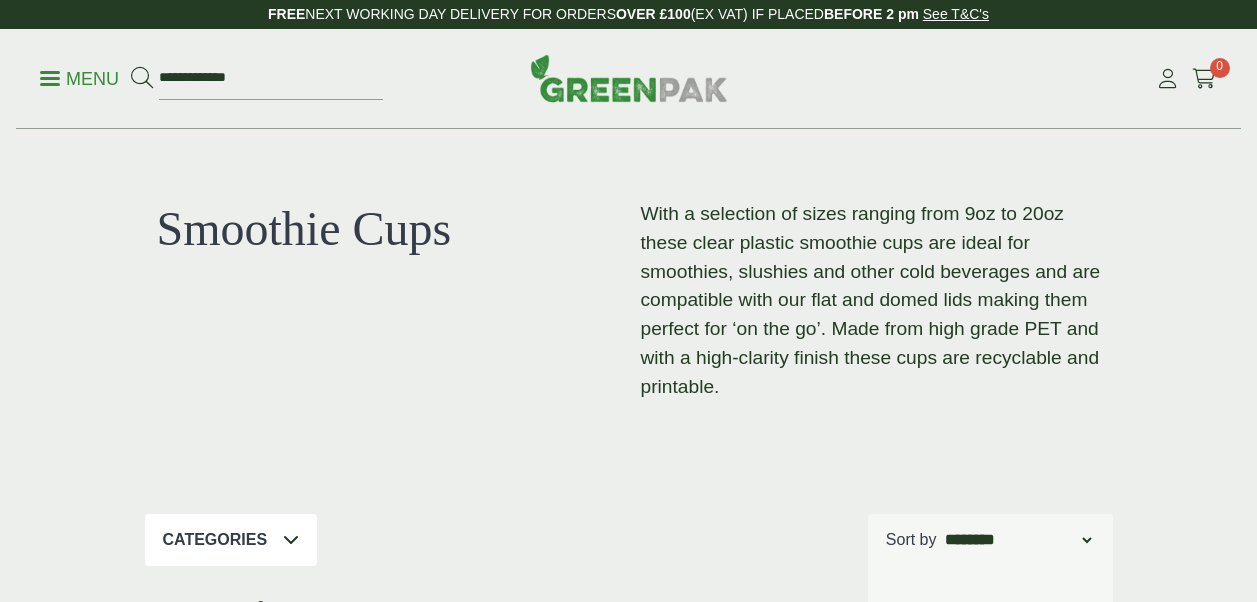 scroll, scrollTop: 0, scrollLeft: 0, axis: both 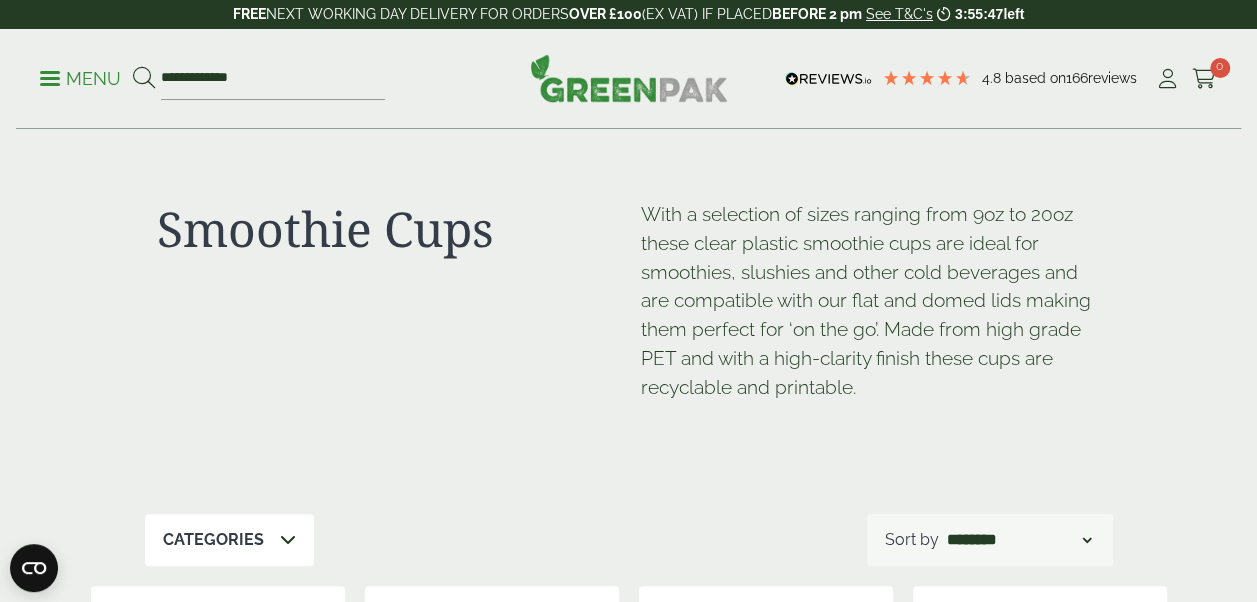 click on "Menu" at bounding box center [80, 77] 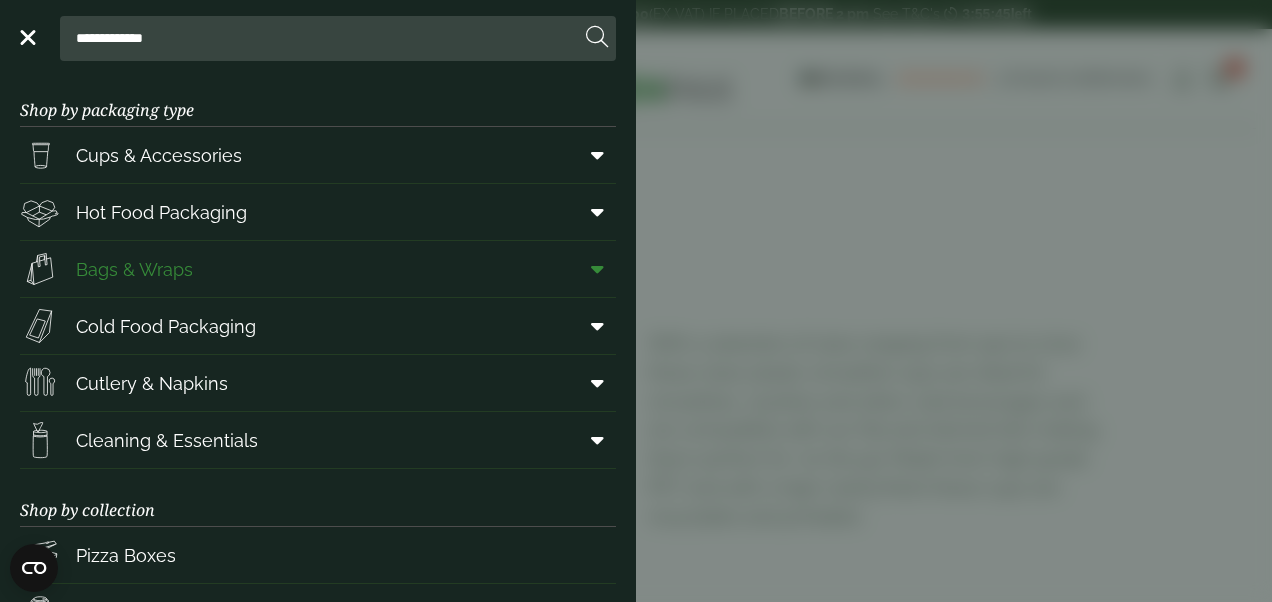 click on "Bags & Wraps" at bounding box center (134, 269) 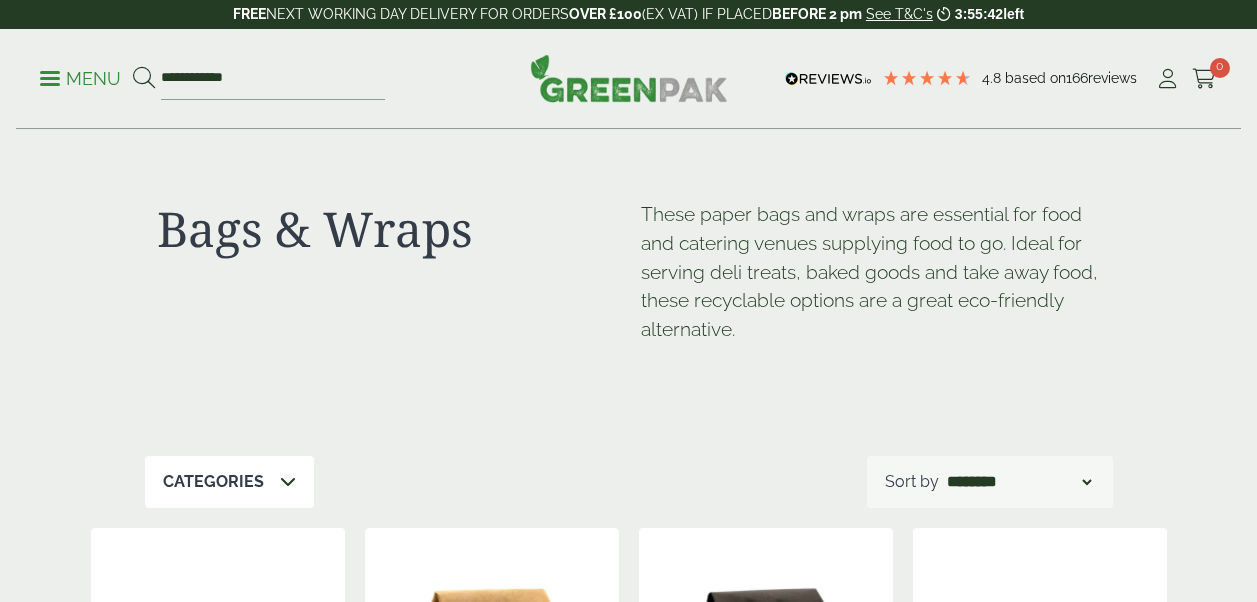scroll, scrollTop: 0, scrollLeft: 0, axis: both 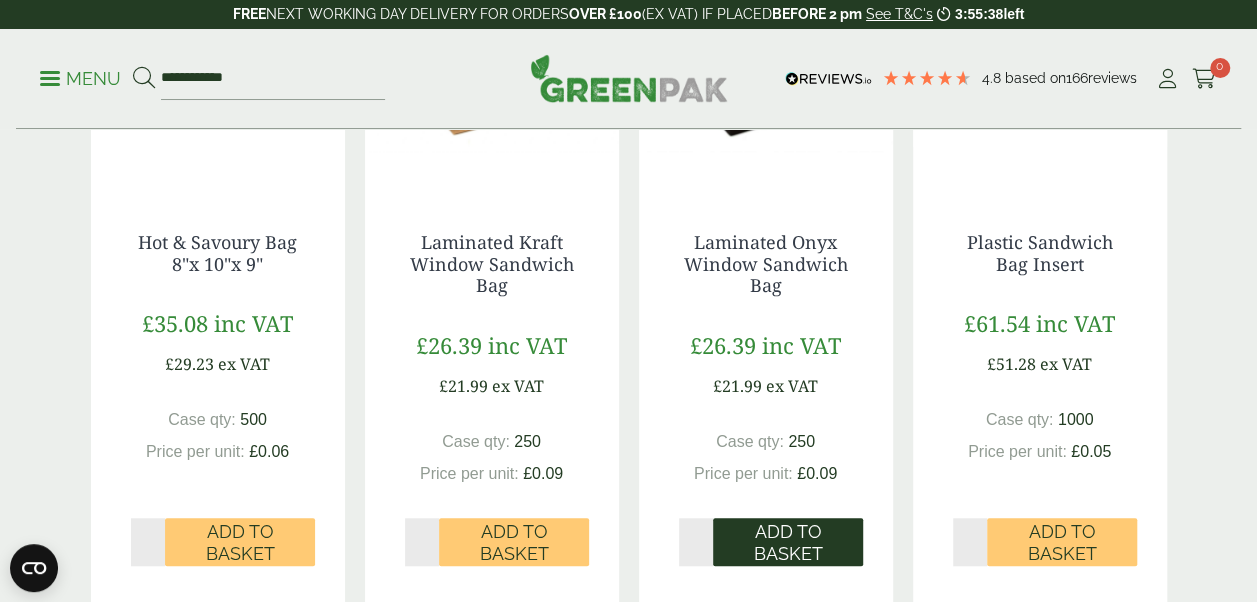 click on "Add to Basket" at bounding box center [788, 542] 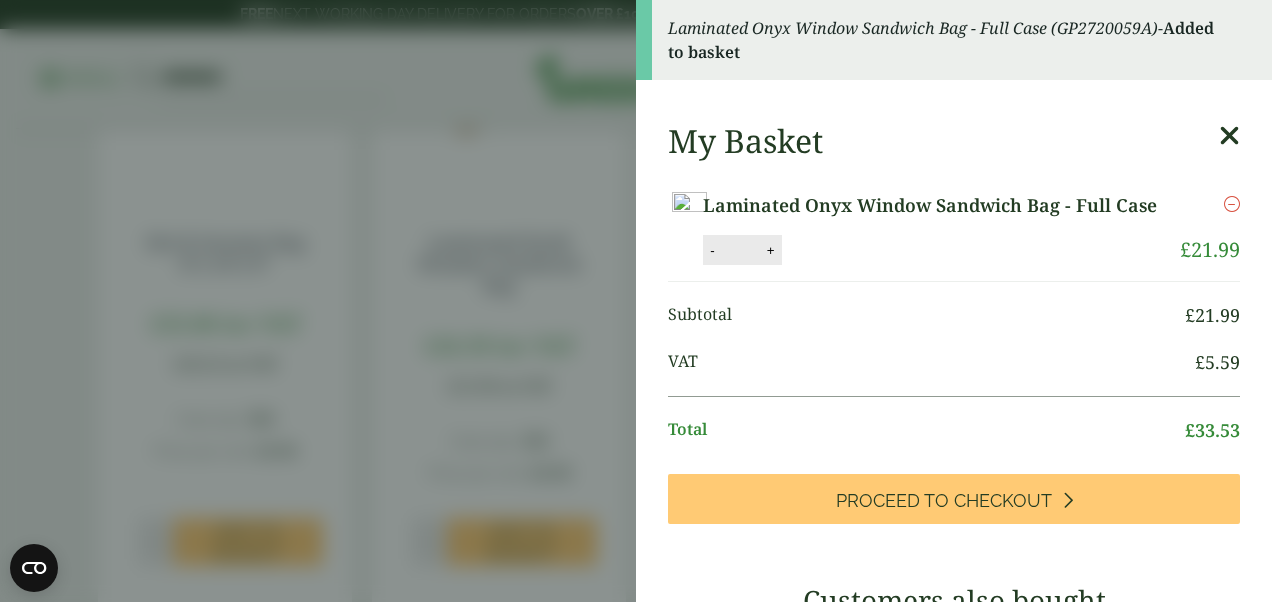 click at bounding box center [1229, 136] 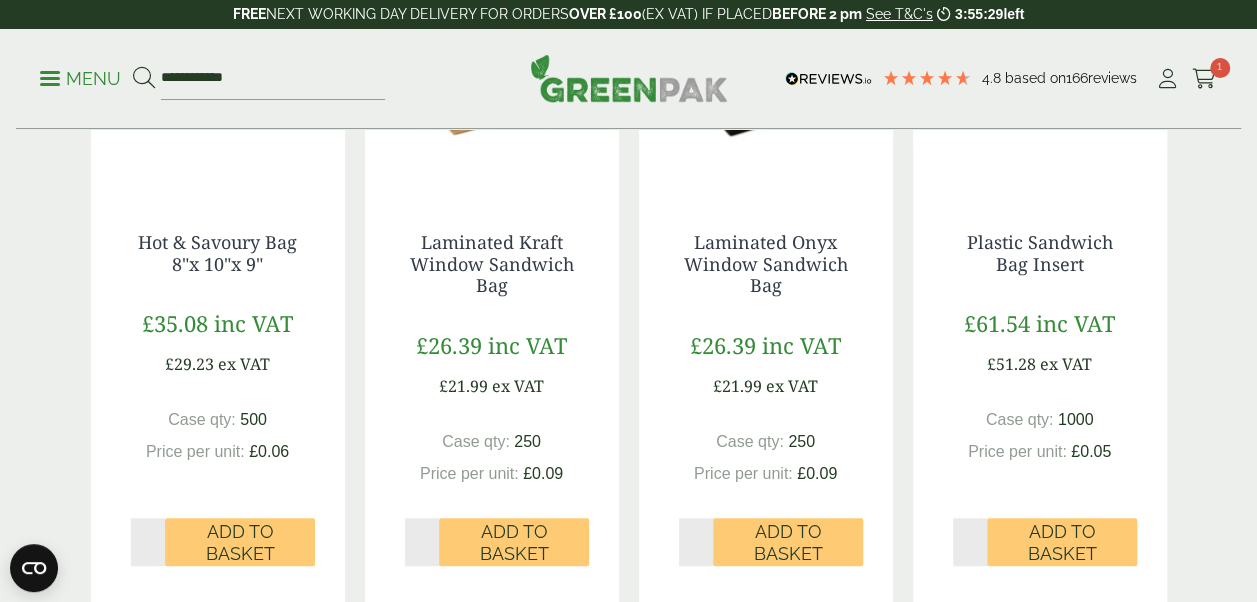 click at bounding box center [50, 78] 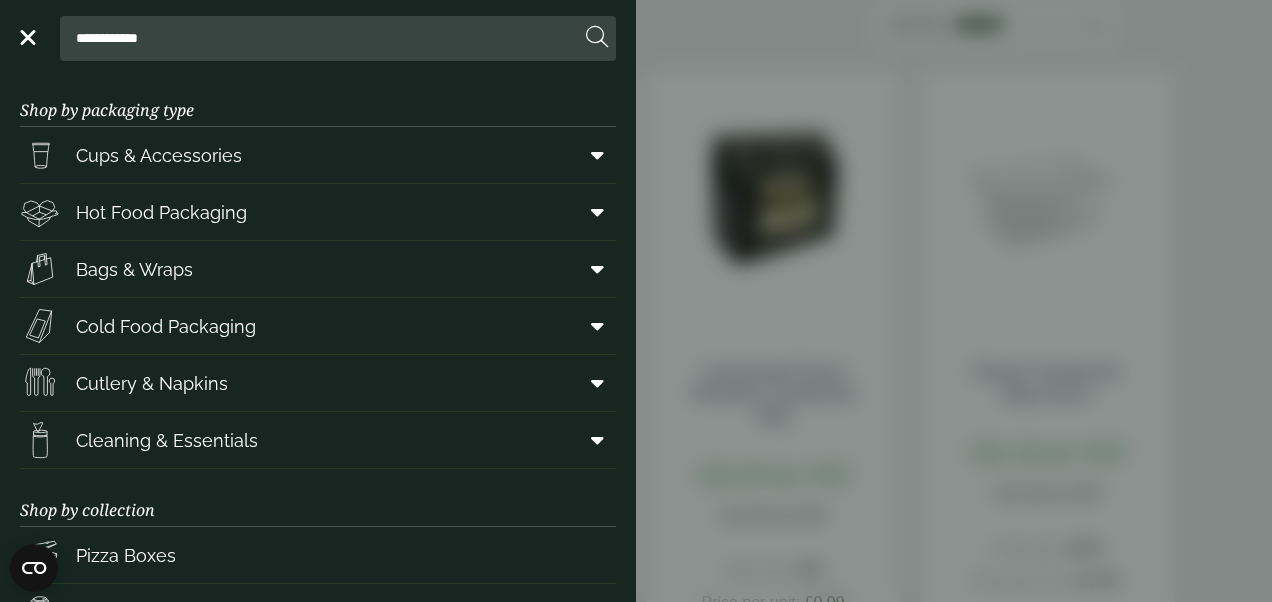 click on "**********" at bounding box center (324, 38) 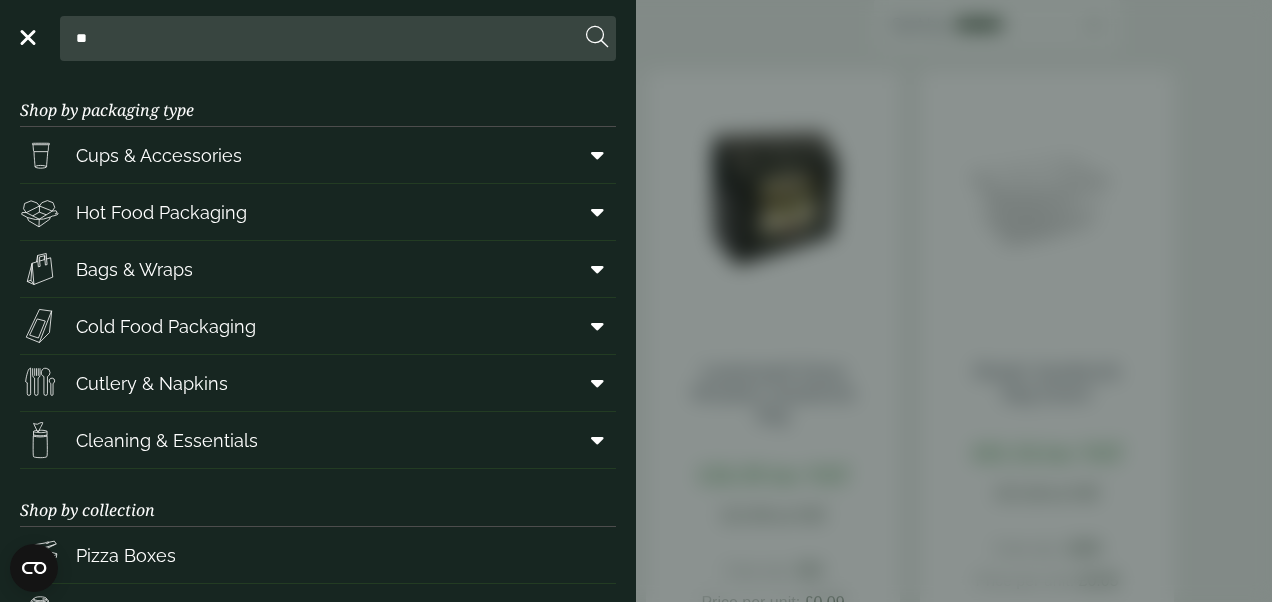 type on "*" 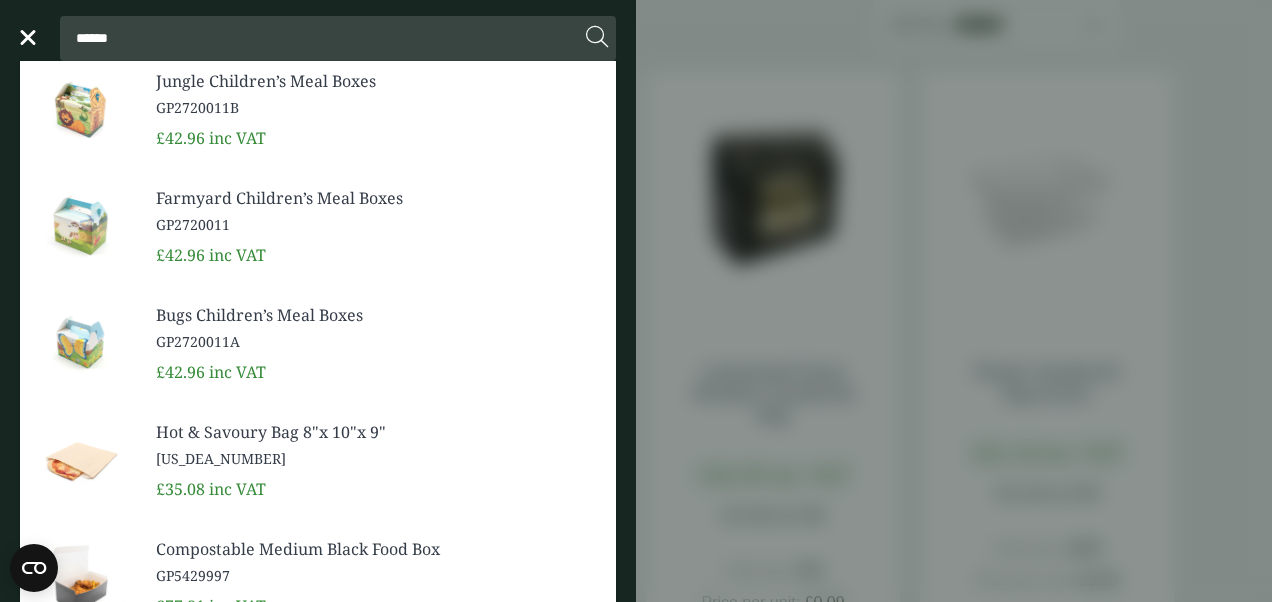 type on "******" 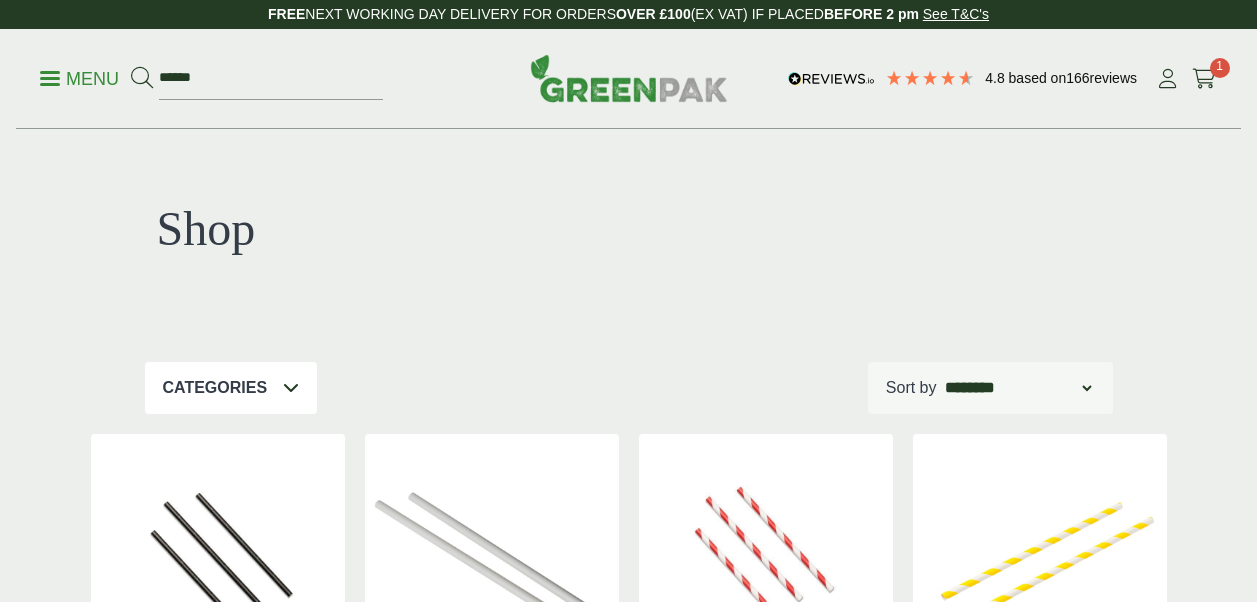 scroll, scrollTop: 0, scrollLeft: 0, axis: both 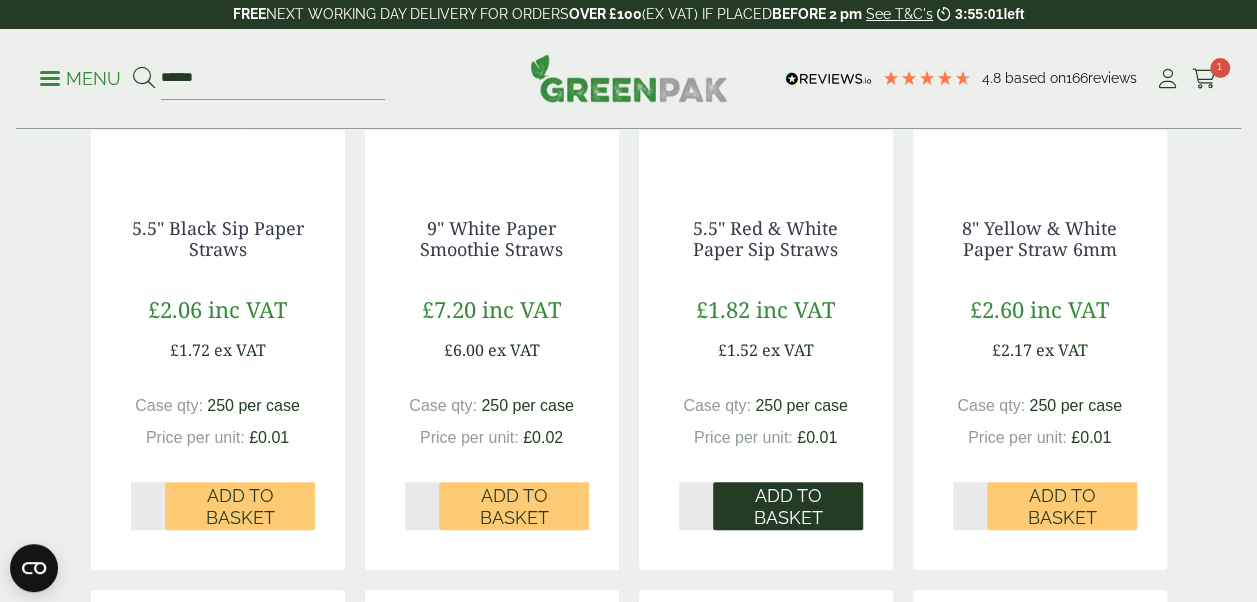 click on "Add to Basket" at bounding box center [788, 506] 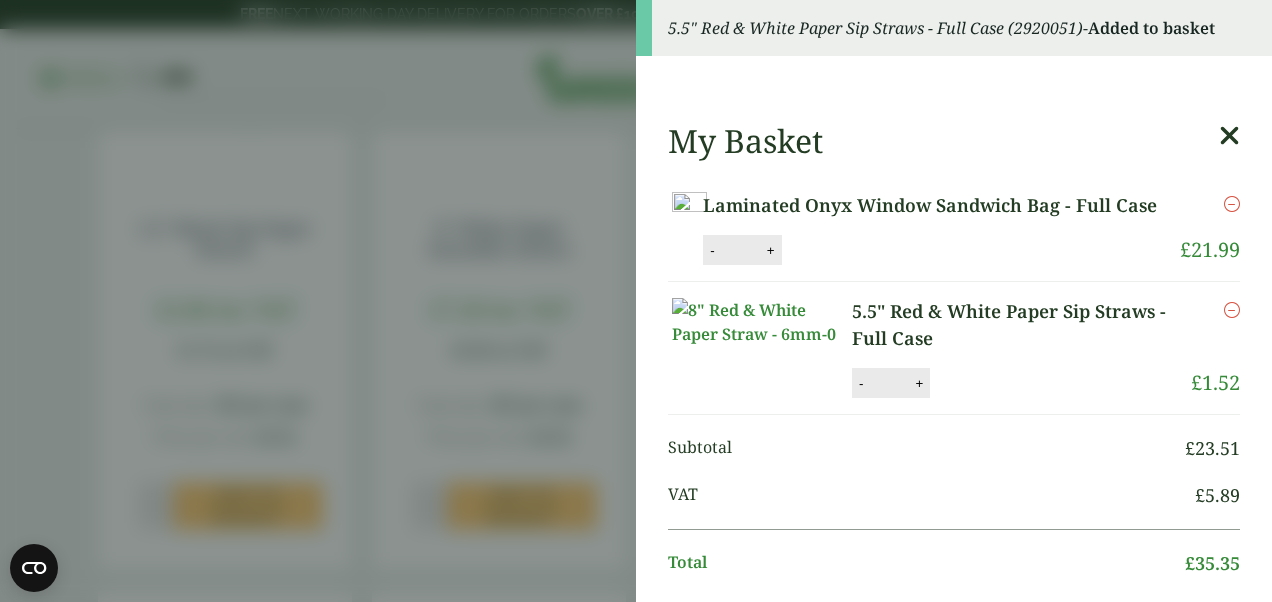 click at bounding box center [1229, 136] 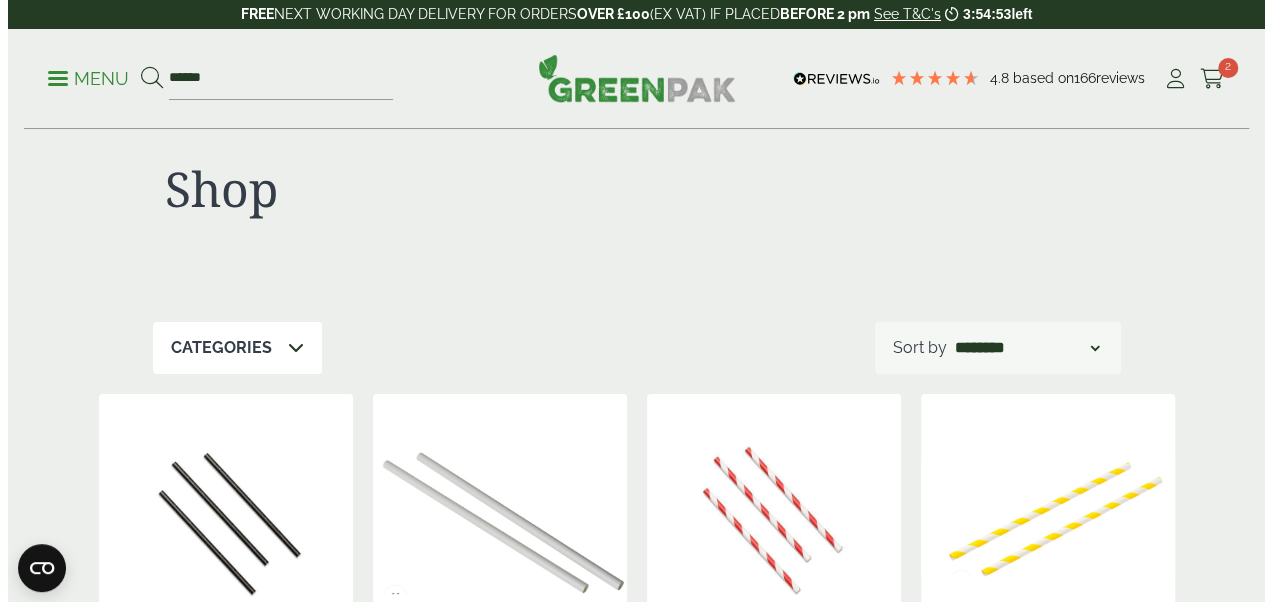 scroll, scrollTop: 0, scrollLeft: 0, axis: both 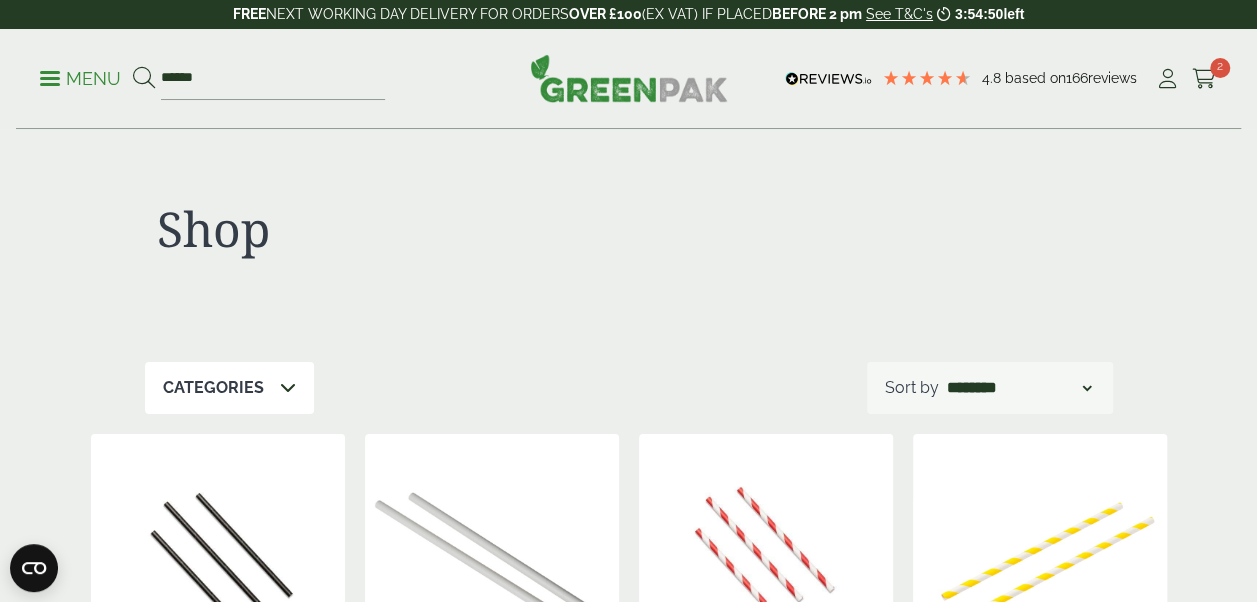 click on "Menu" at bounding box center (80, 79) 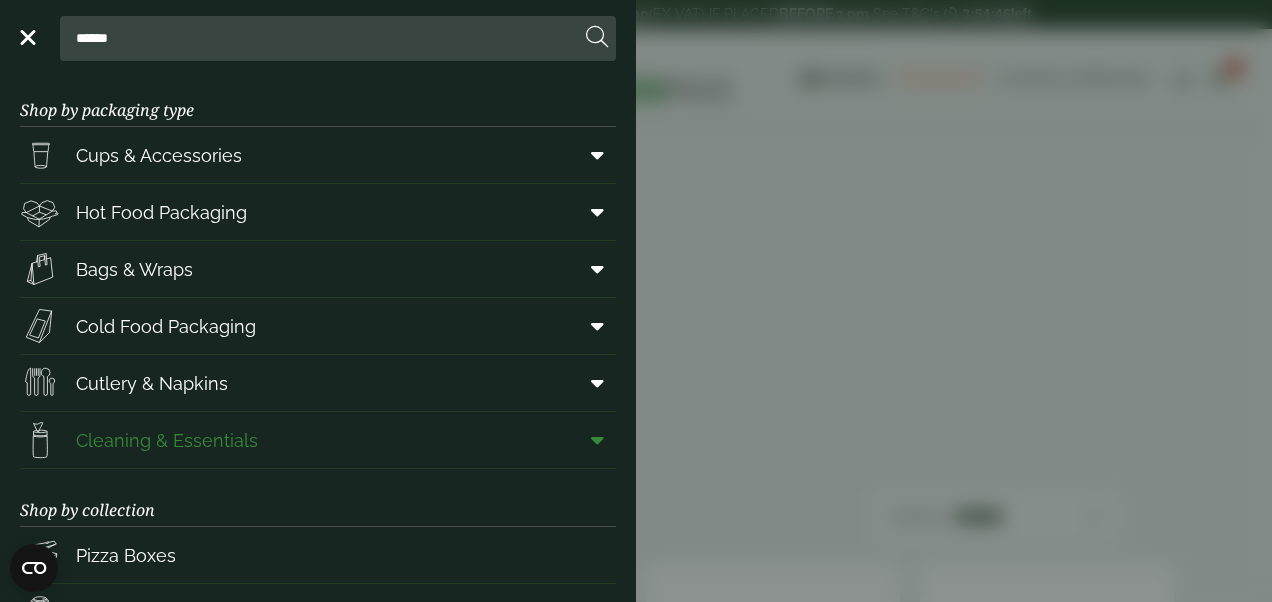 click on "Cleaning & Essentials" at bounding box center (318, 440) 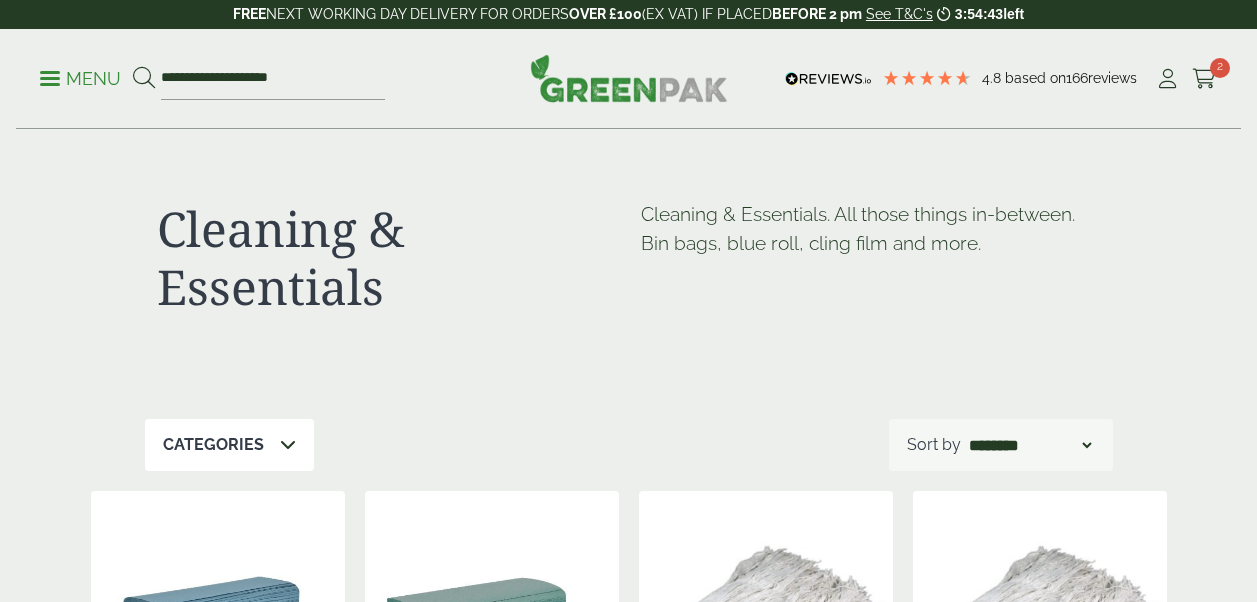 scroll, scrollTop: 0, scrollLeft: 0, axis: both 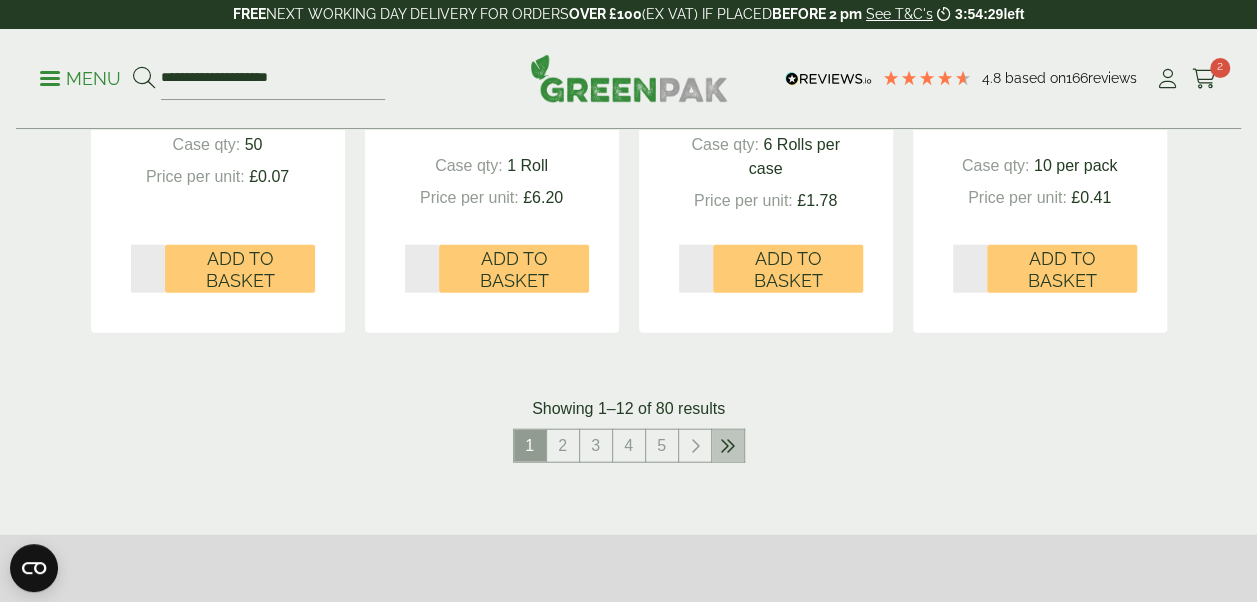 click at bounding box center (728, 446) 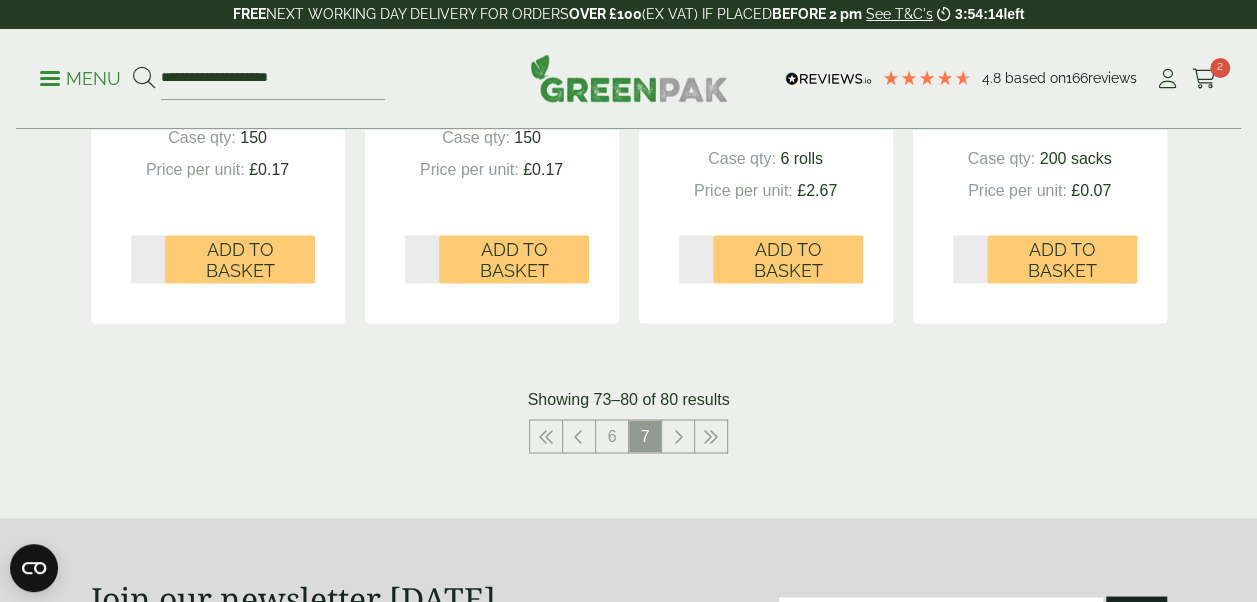 scroll, scrollTop: 1668, scrollLeft: 0, axis: vertical 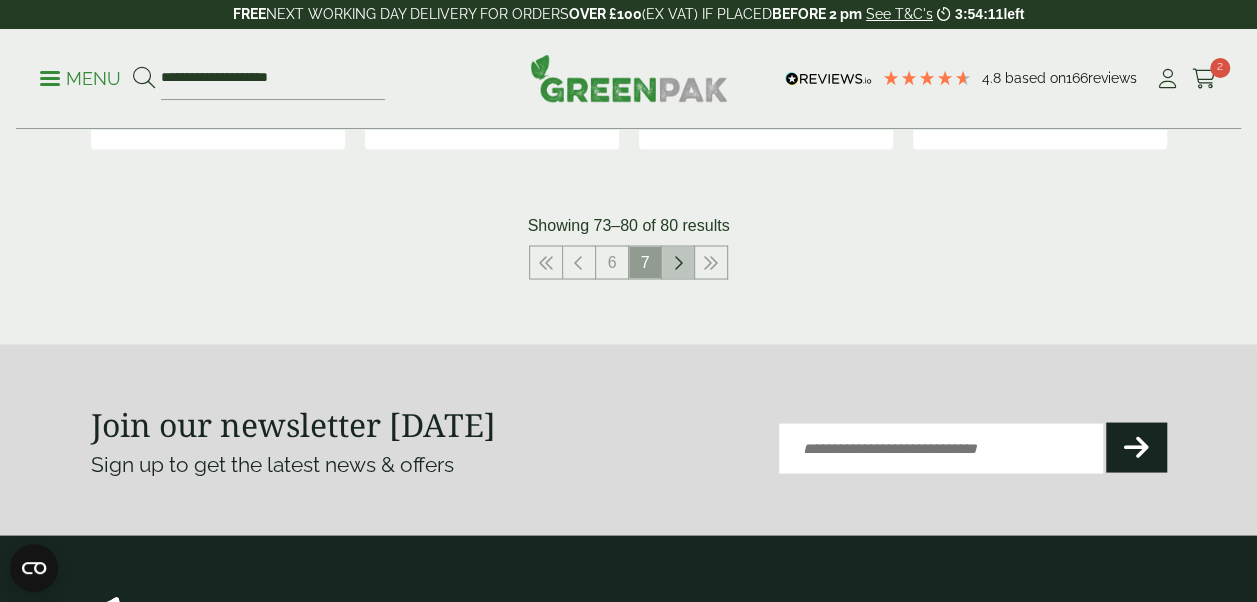 click at bounding box center (678, 262) 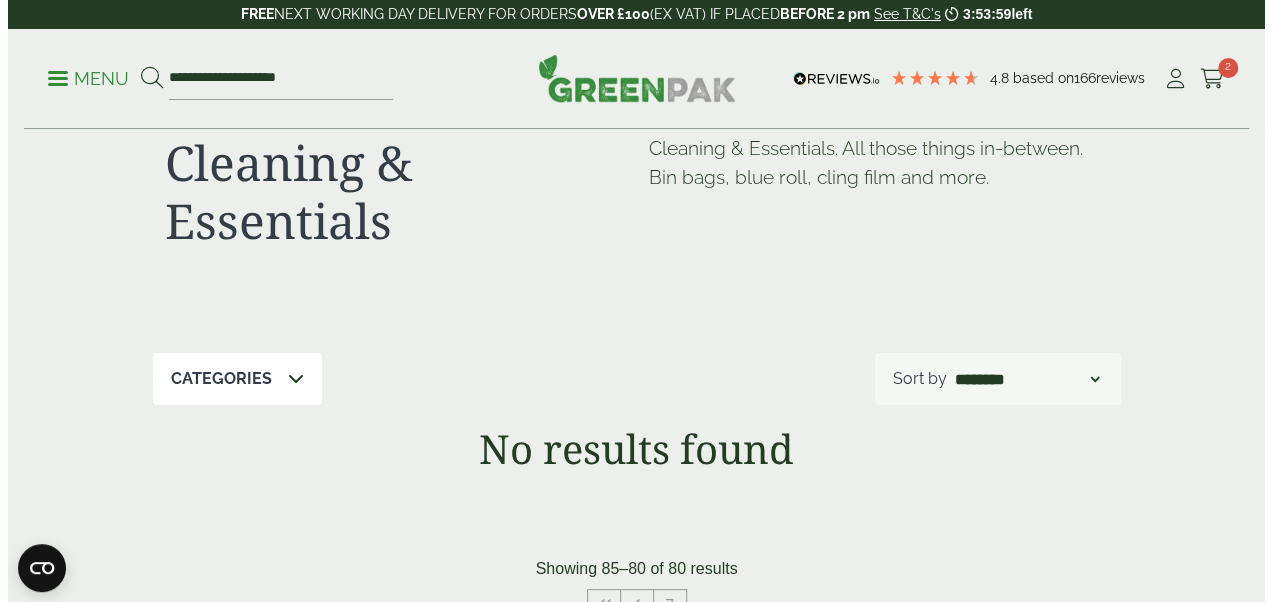 scroll, scrollTop: 0, scrollLeft: 0, axis: both 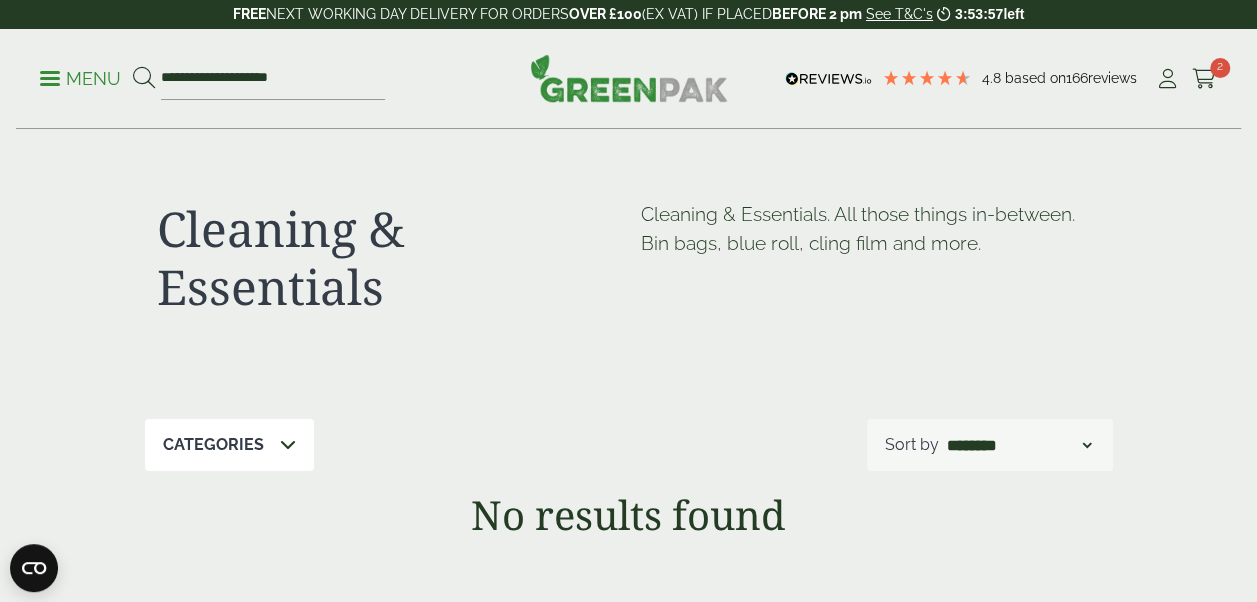 click on "Menu" at bounding box center [80, 77] 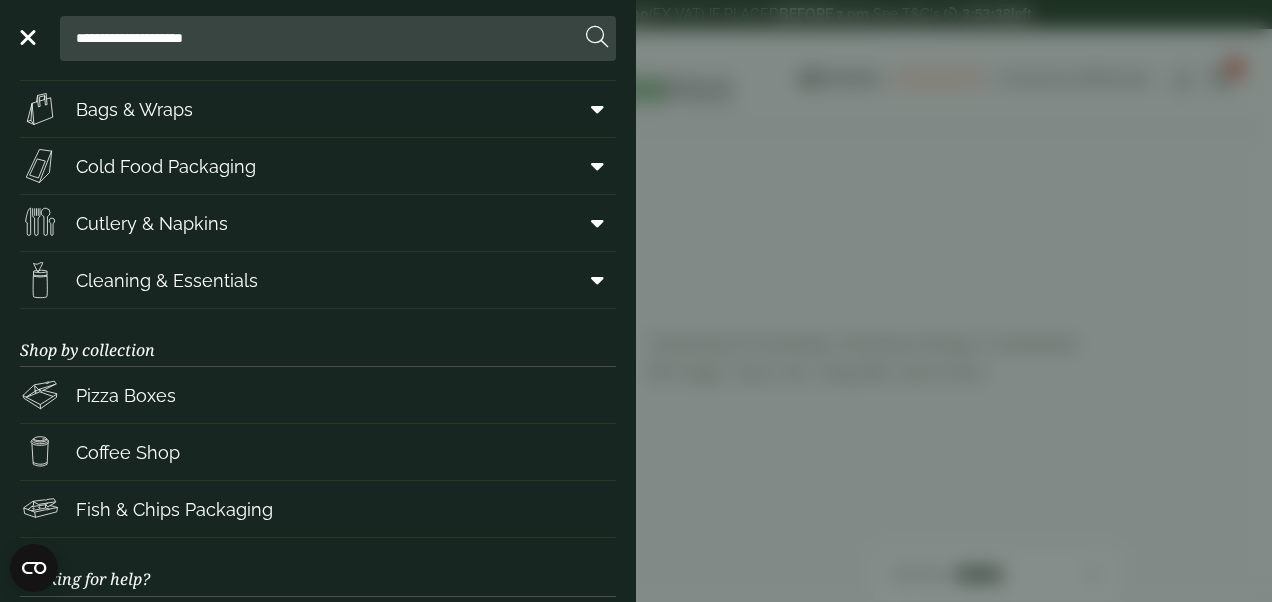 scroll, scrollTop: 0, scrollLeft: 0, axis: both 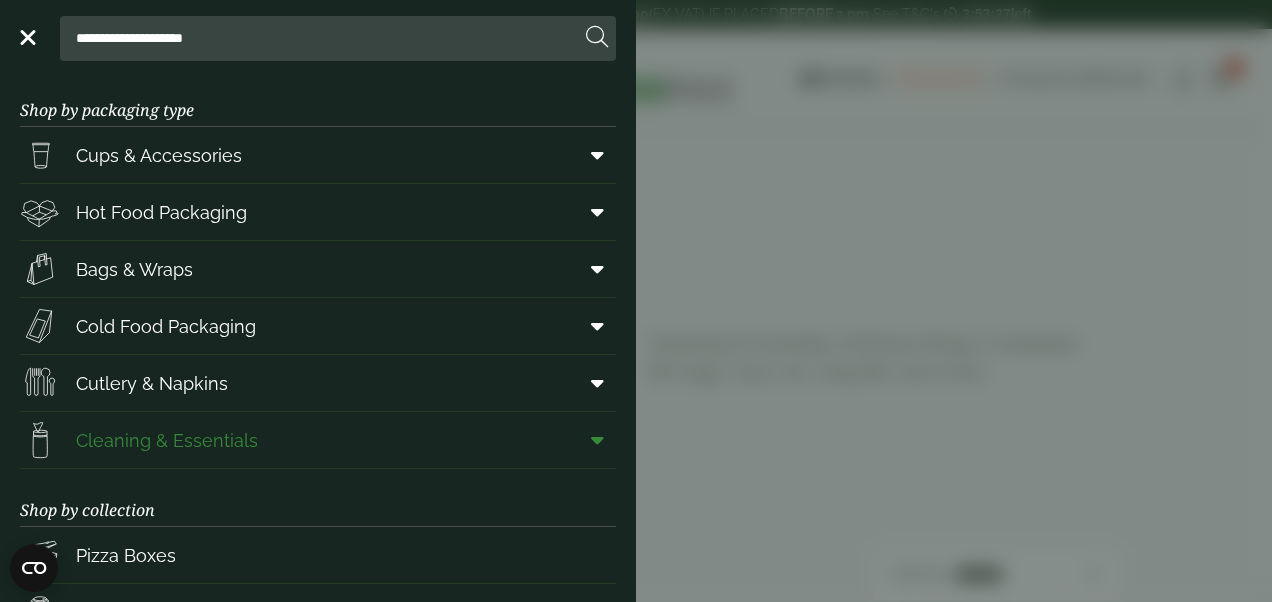 click at bounding box center (597, 440) 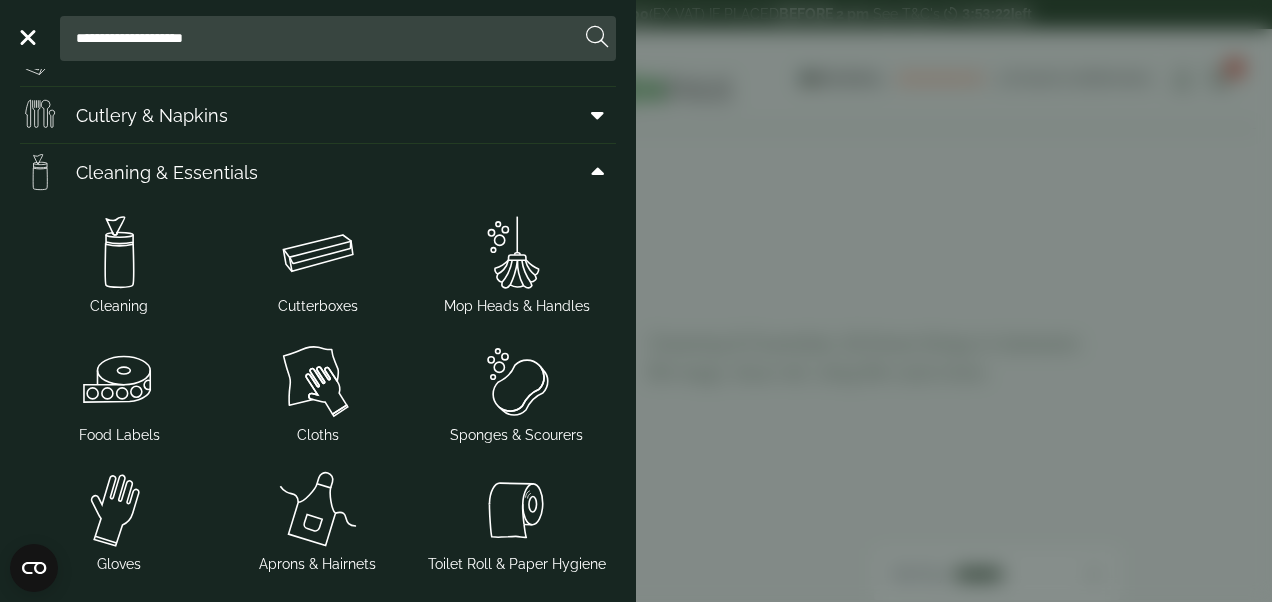 scroll, scrollTop: 280, scrollLeft: 0, axis: vertical 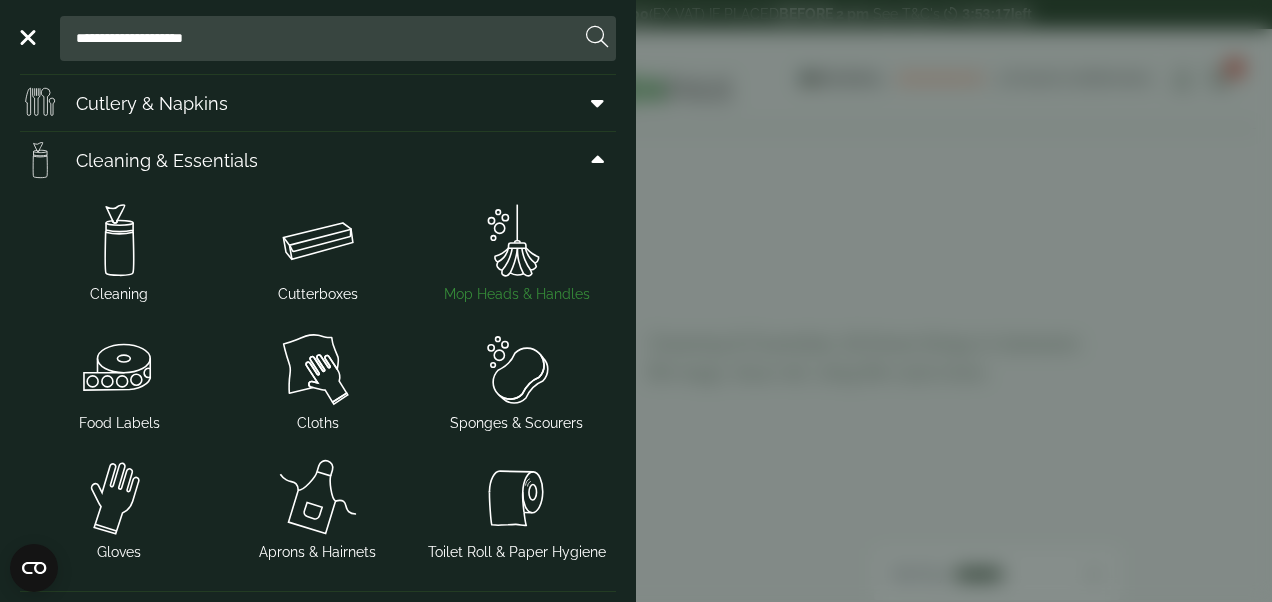 click at bounding box center [516, 240] 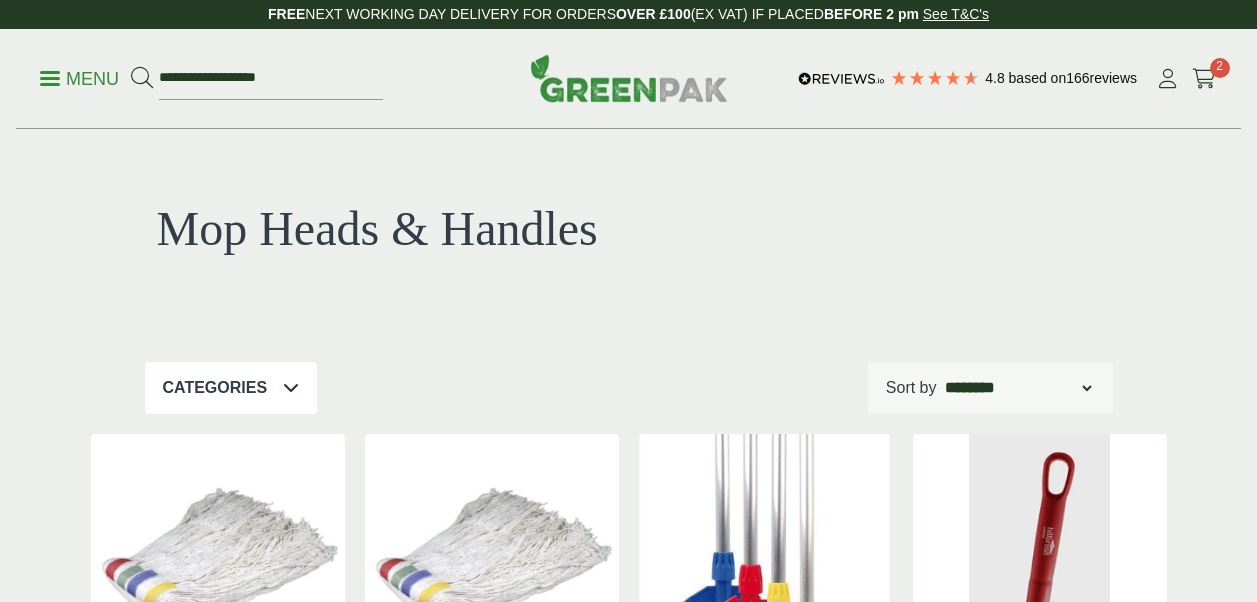 scroll, scrollTop: 0, scrollLeft: 0, axis: both 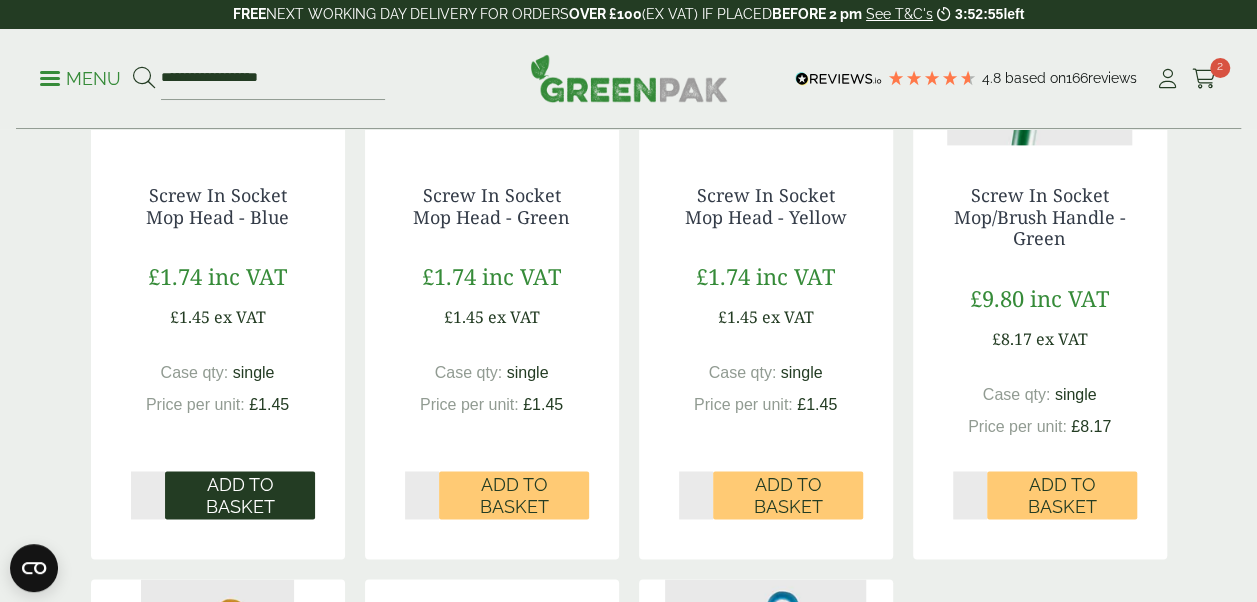 click on "Add to Basket" at bounding box center [240, 495] 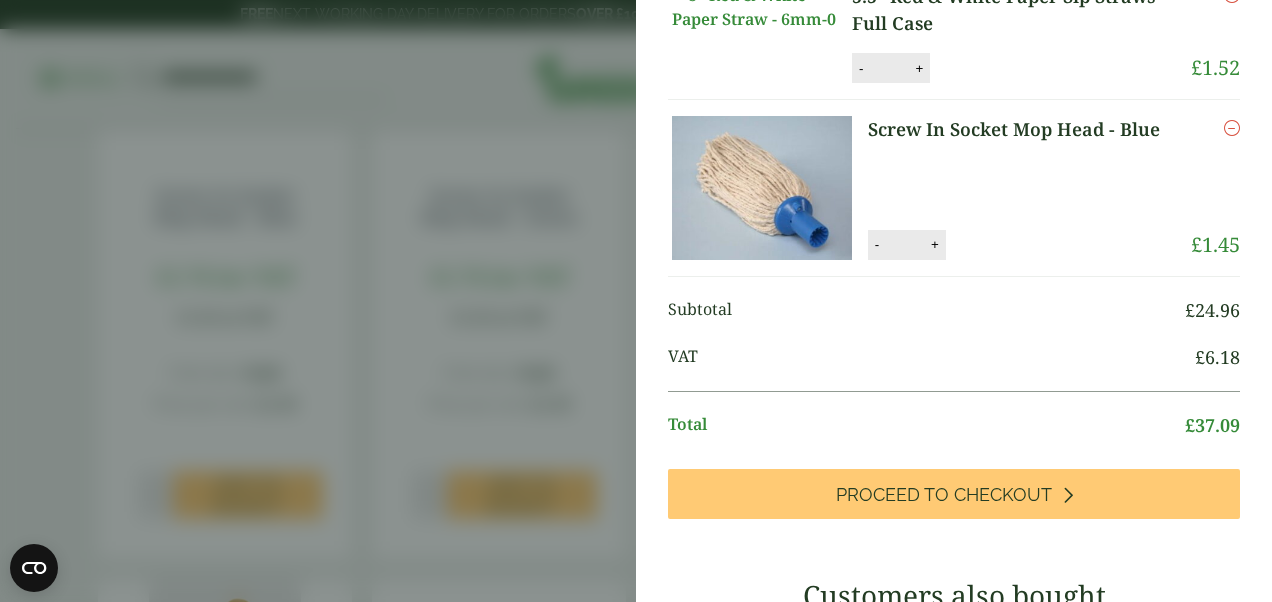 scroll, scrollTop: 215, scrollLeft: 0, axis: vertical 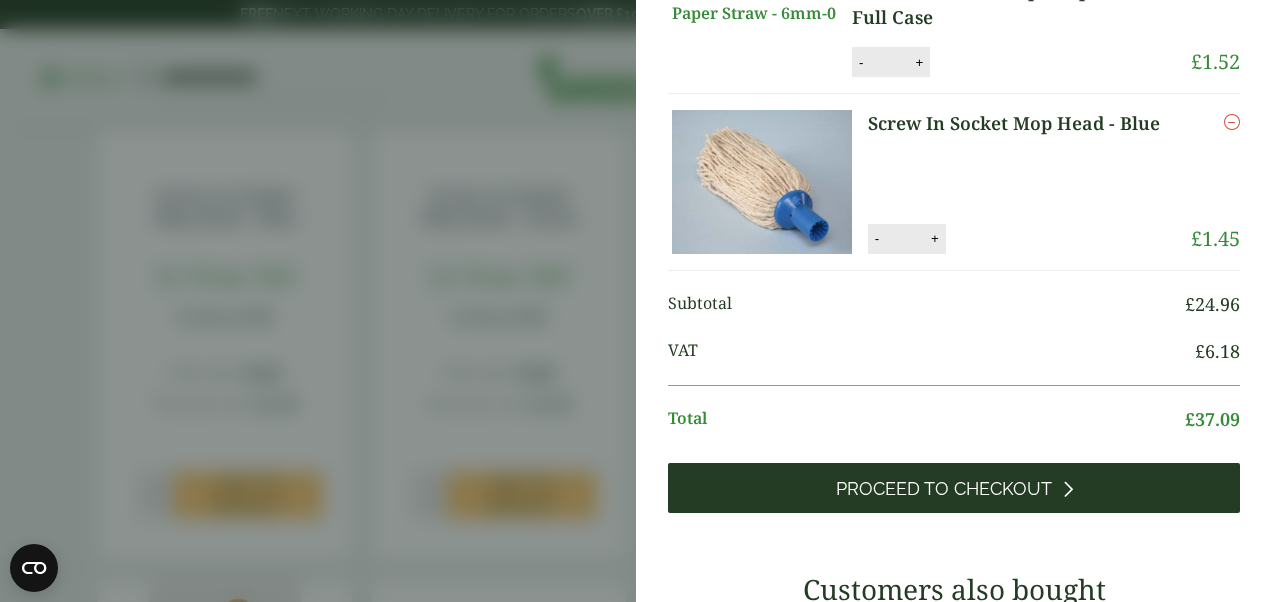 click on "Proceed to Checkout" at bounding box center (944, 489) 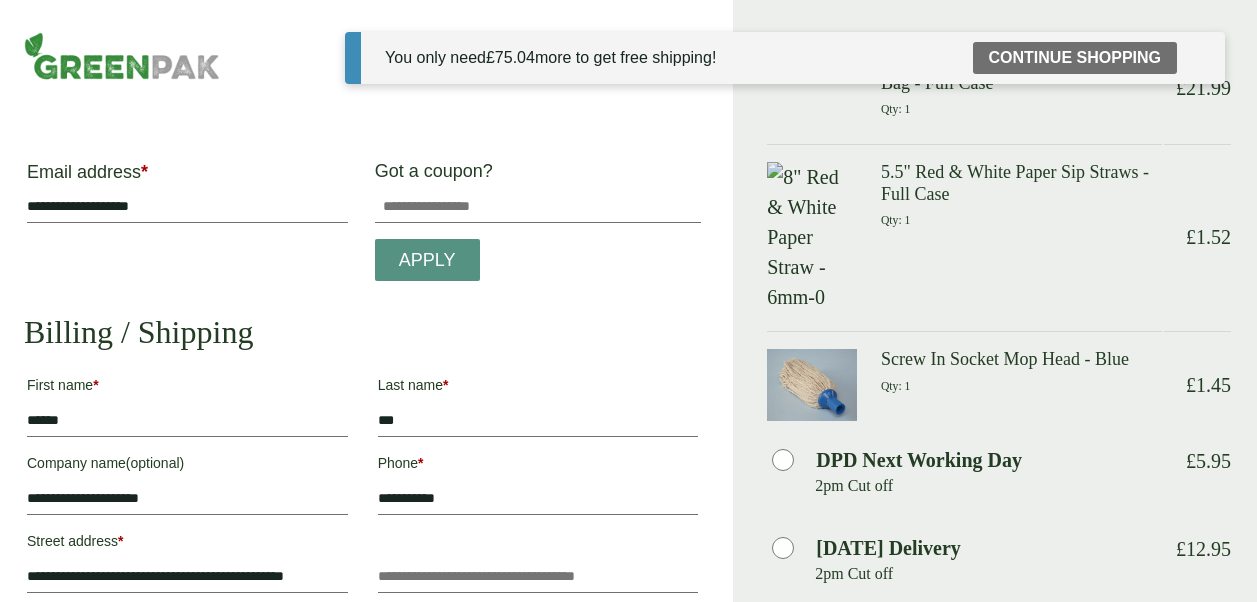 scroll, scrollTop: 0, scrollLeft: 0, axis: both 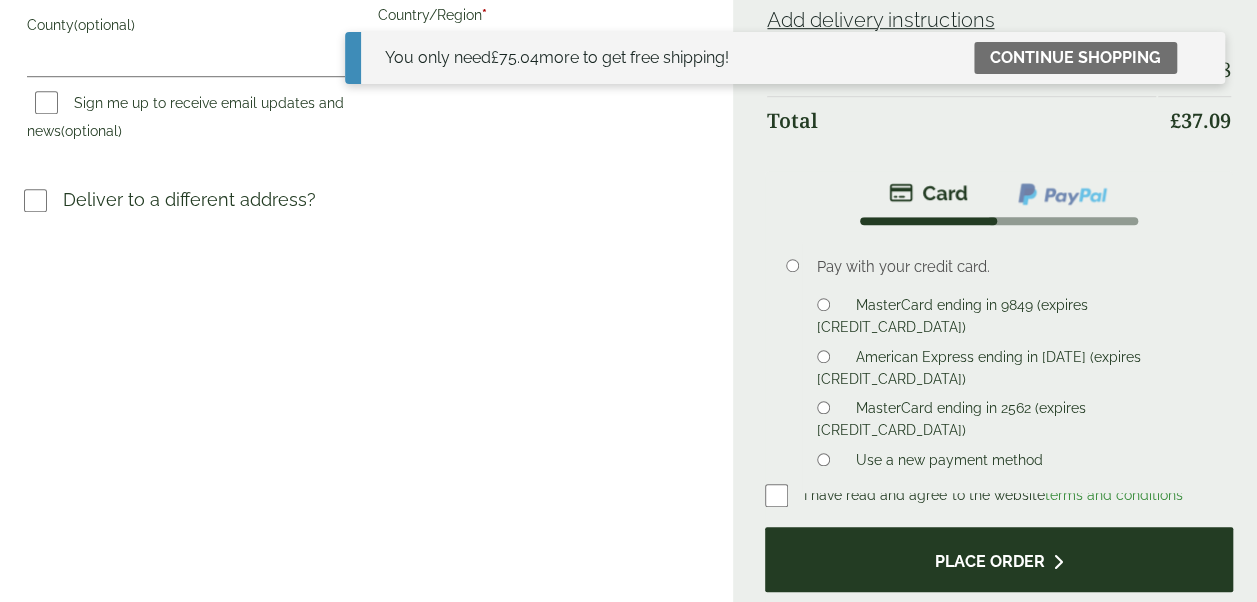 click on "Place order" at bounding box center (999, 559) 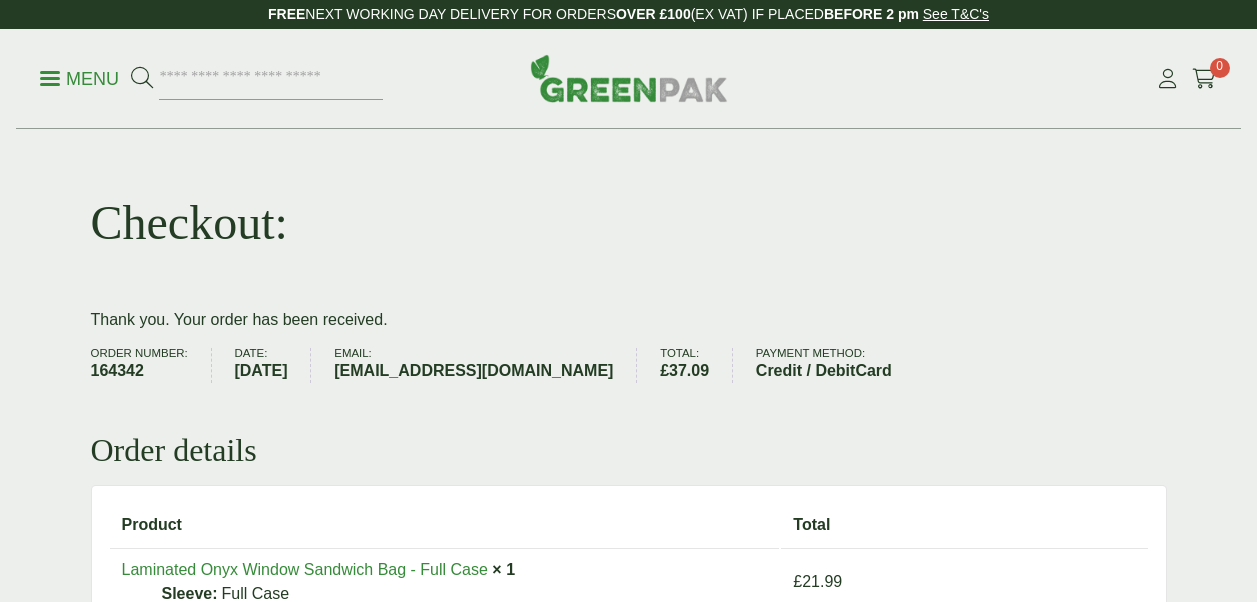 scroll, scrollTop: 0, scrollLeft: 0, axis: both 